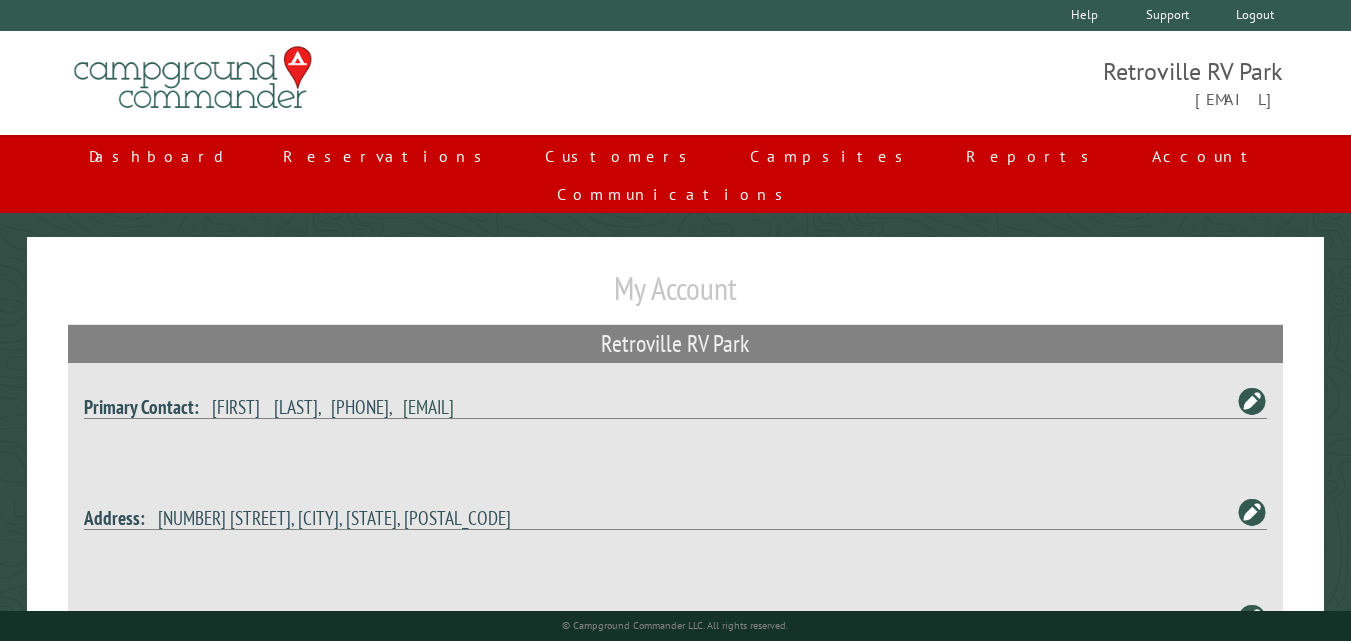 scroll, scrollTop: 600, scrollLeft: 0, axis: vertical 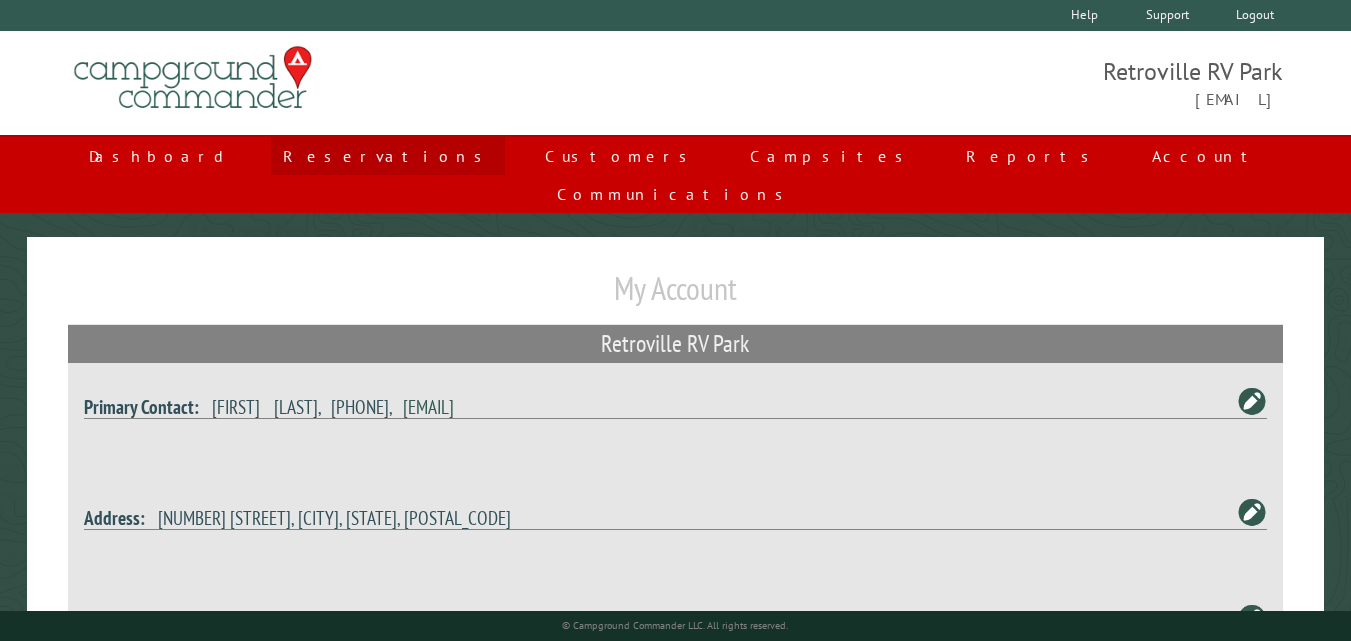 click on "Reservations" at bounding box center [388, 156] 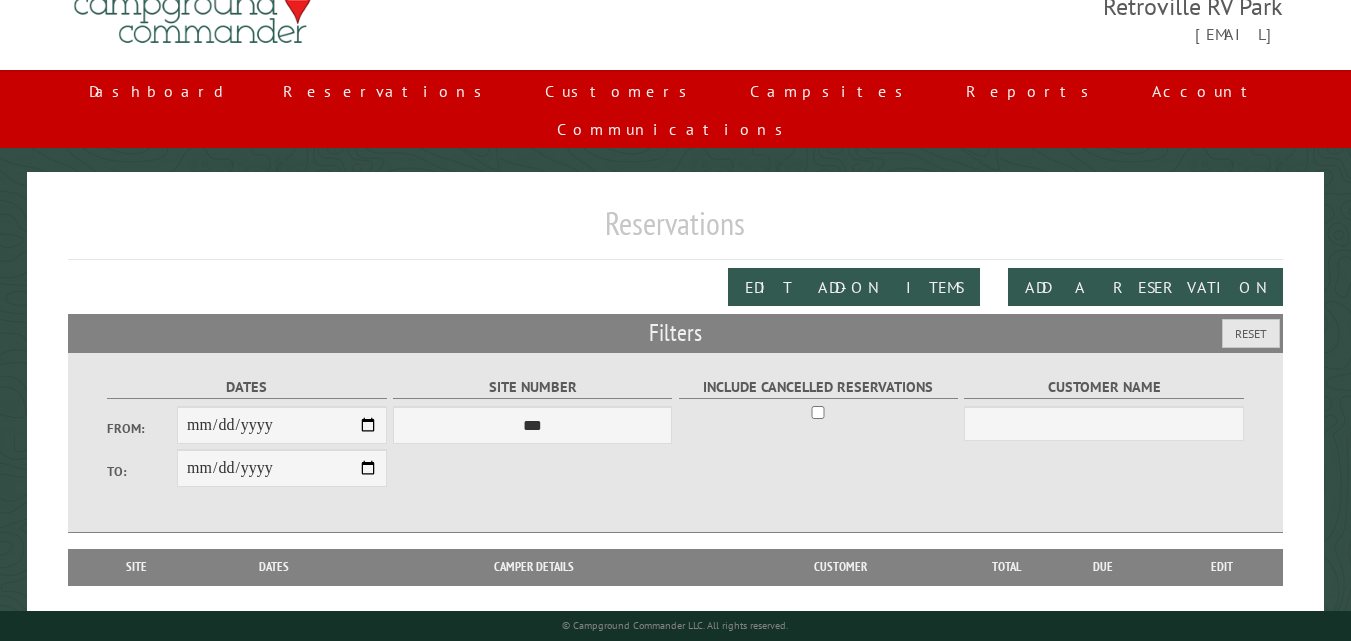 scroll, scrollTop: 100, scrollLeft: 0, axis: vertical 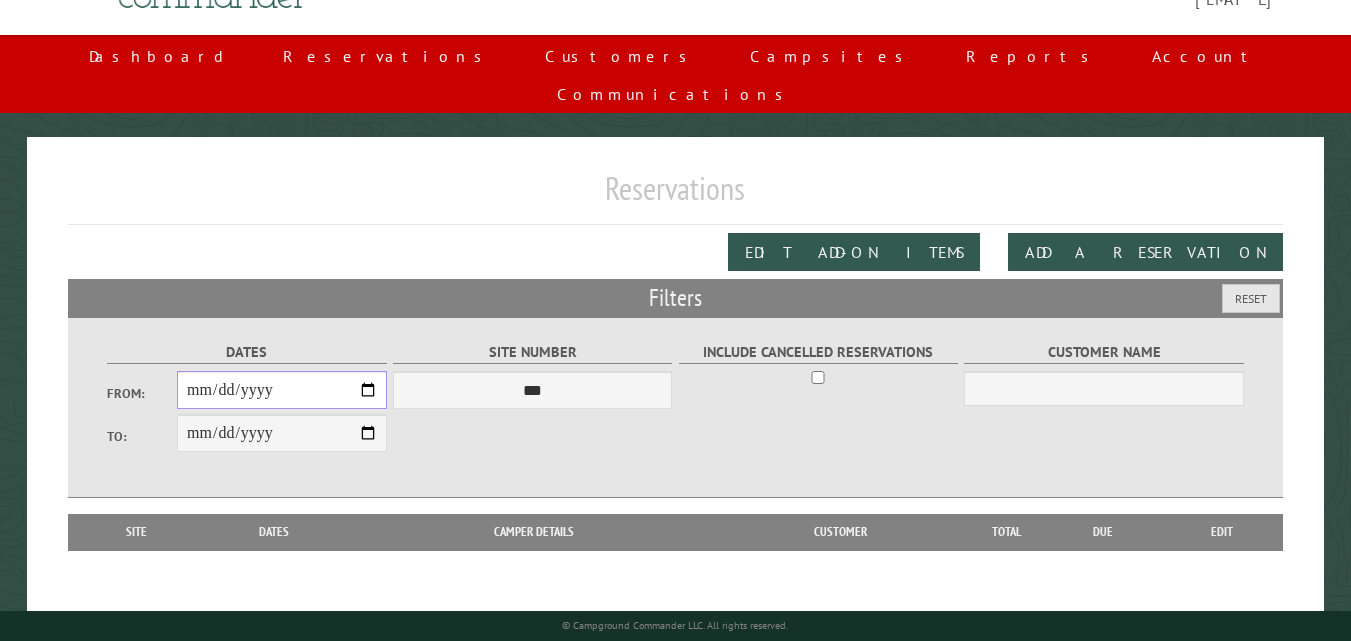 click on "From:" at bounding box center (282, 390) 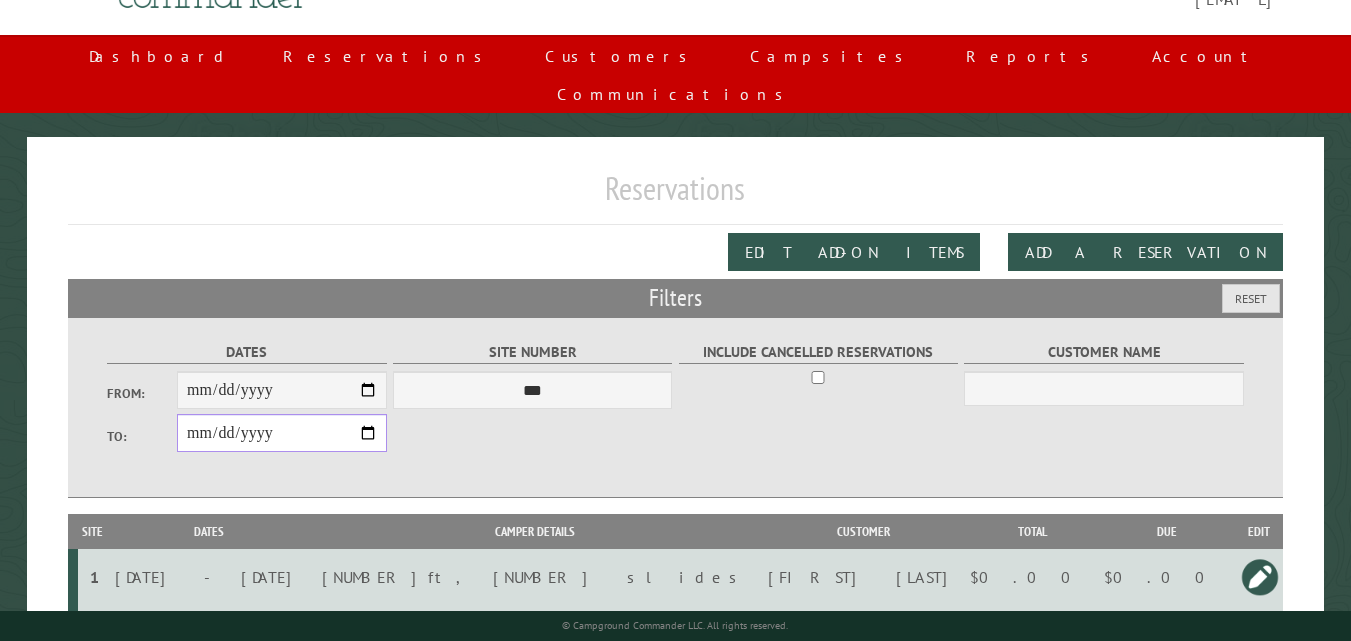 click on "**********" at bounding box center [282, 433] 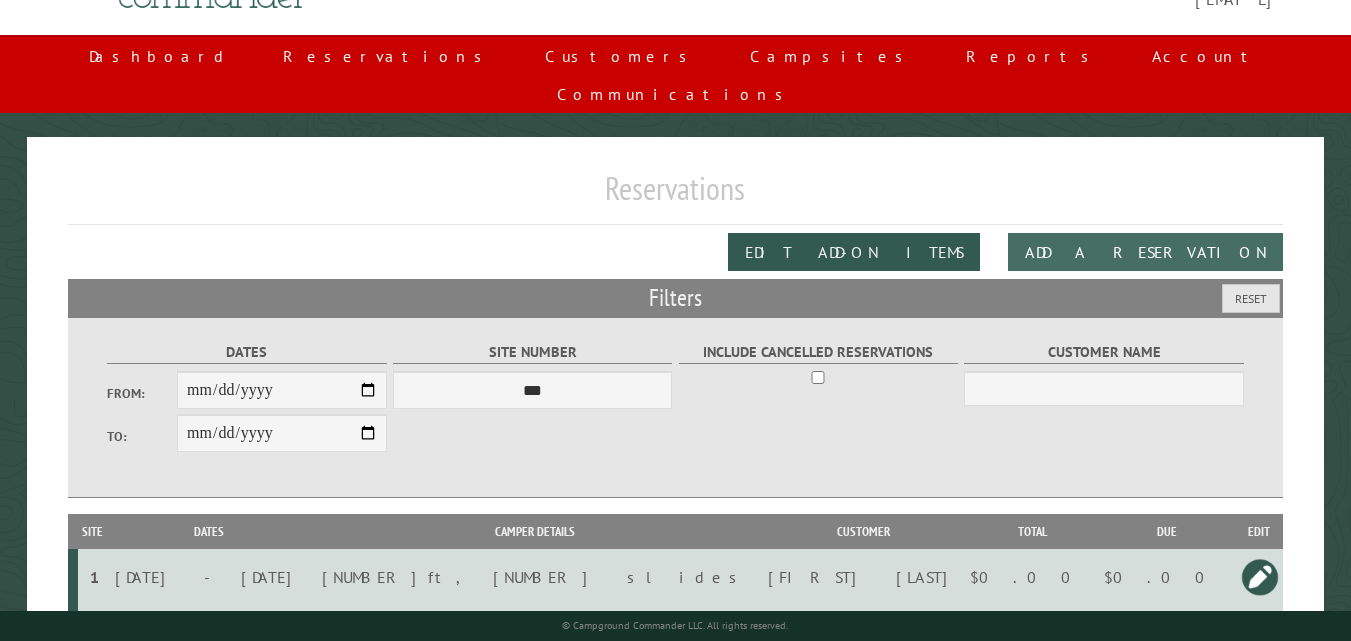 click on "Add a Reservation" at bounding box center [1145, 252] 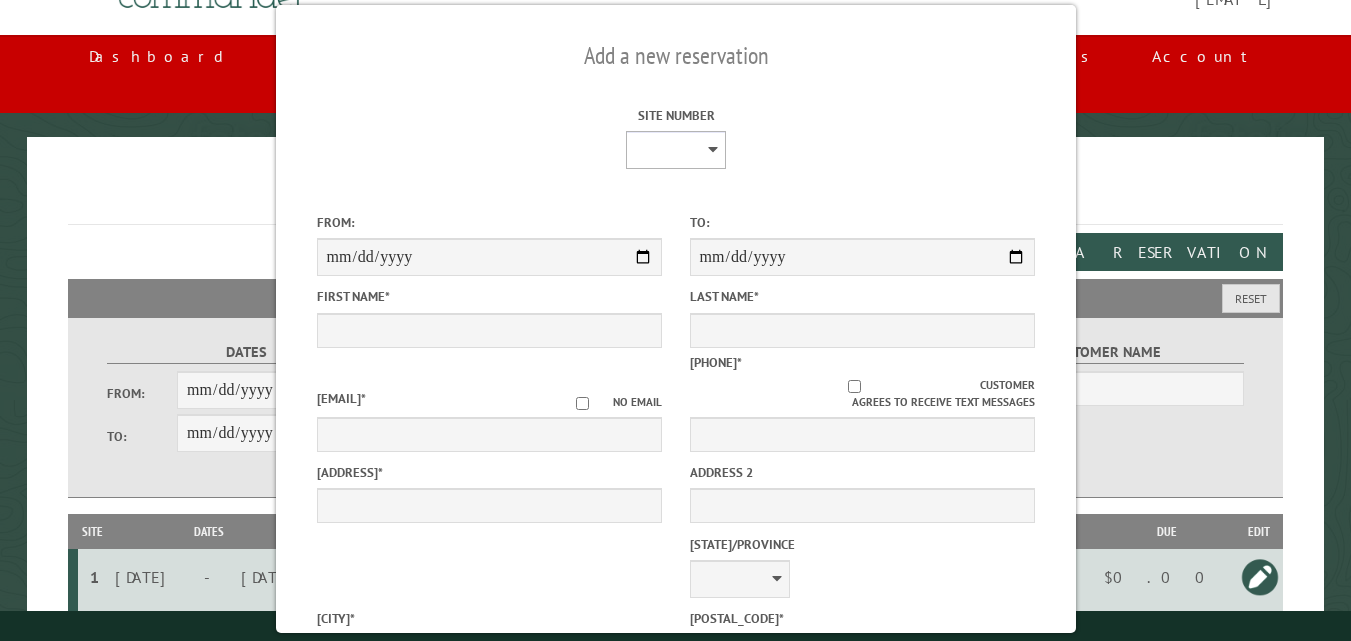 click on "**********" at bounding box center (676, 150) 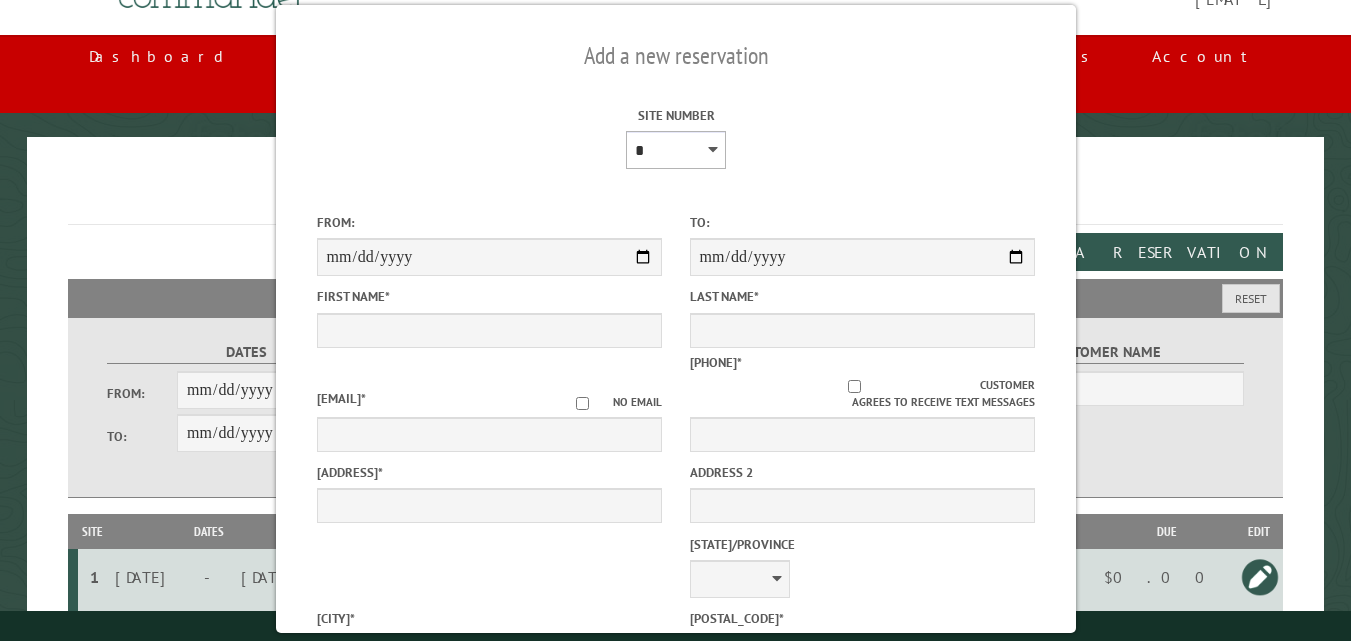 click on "**********" at bounding box center [676, 150] 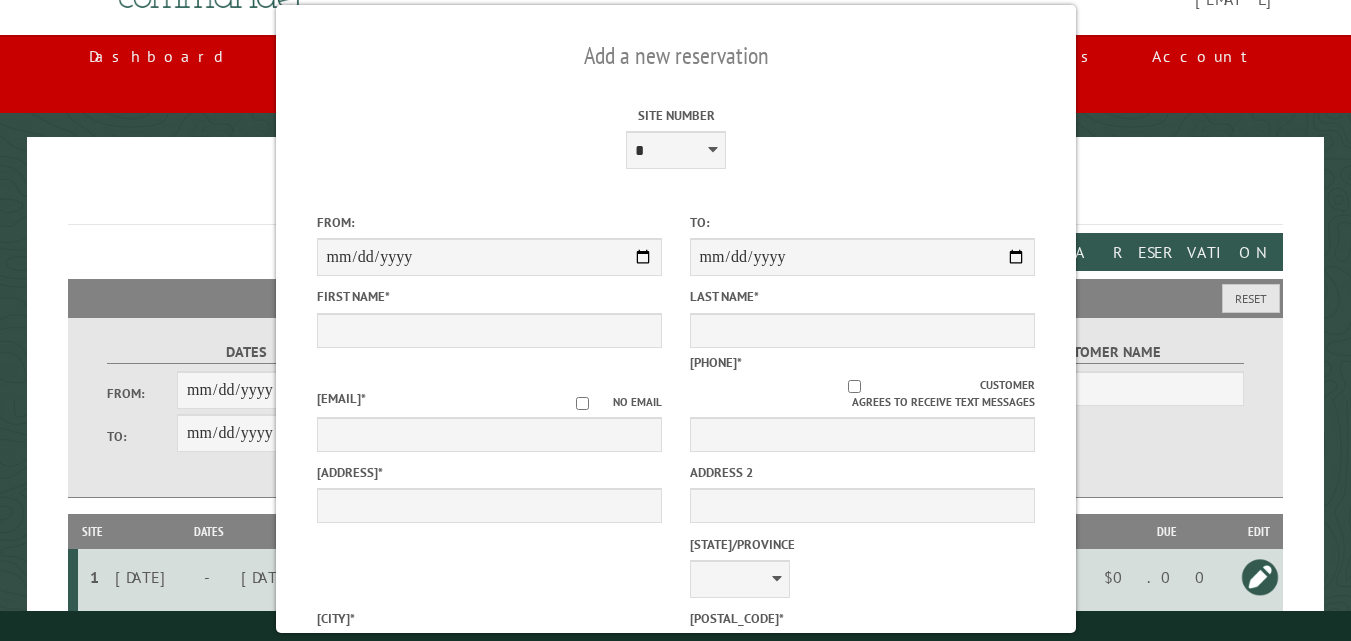 click on "Dashboard
Reservations
Customers
Campsites
Reports
Account
Communications" at bounding box center [675, 74] 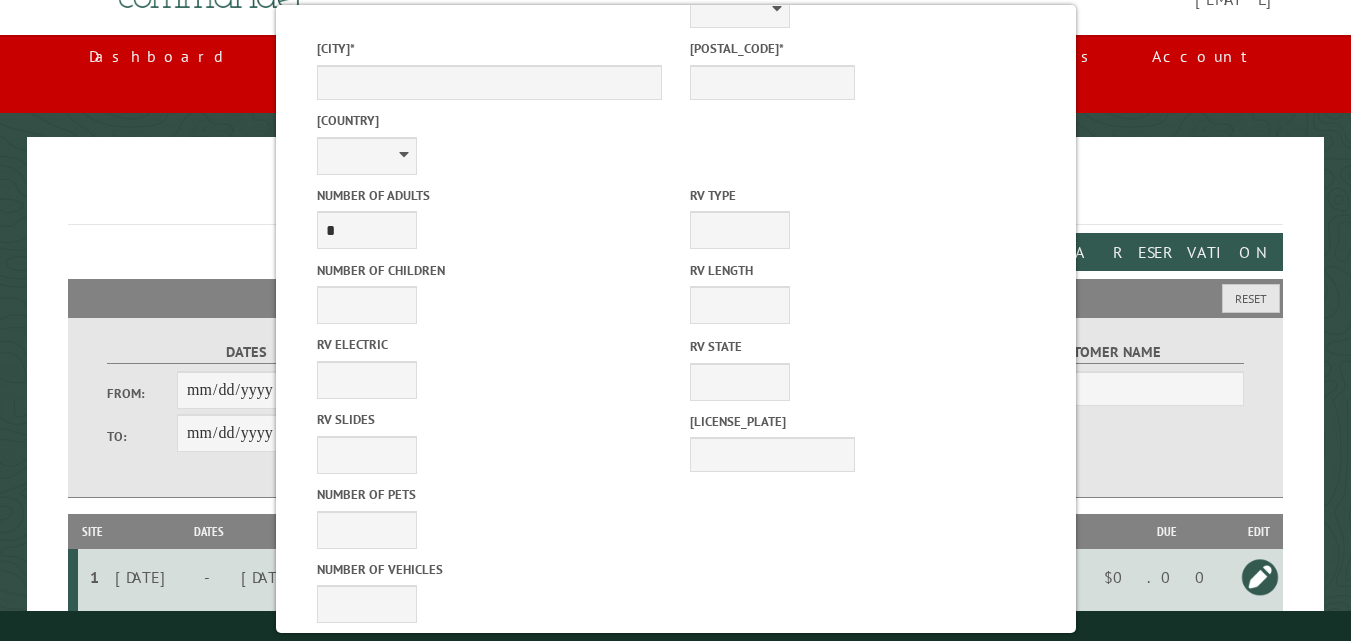 scroll, scrollTop: 617, scrollLeft: 0, axis: vertical 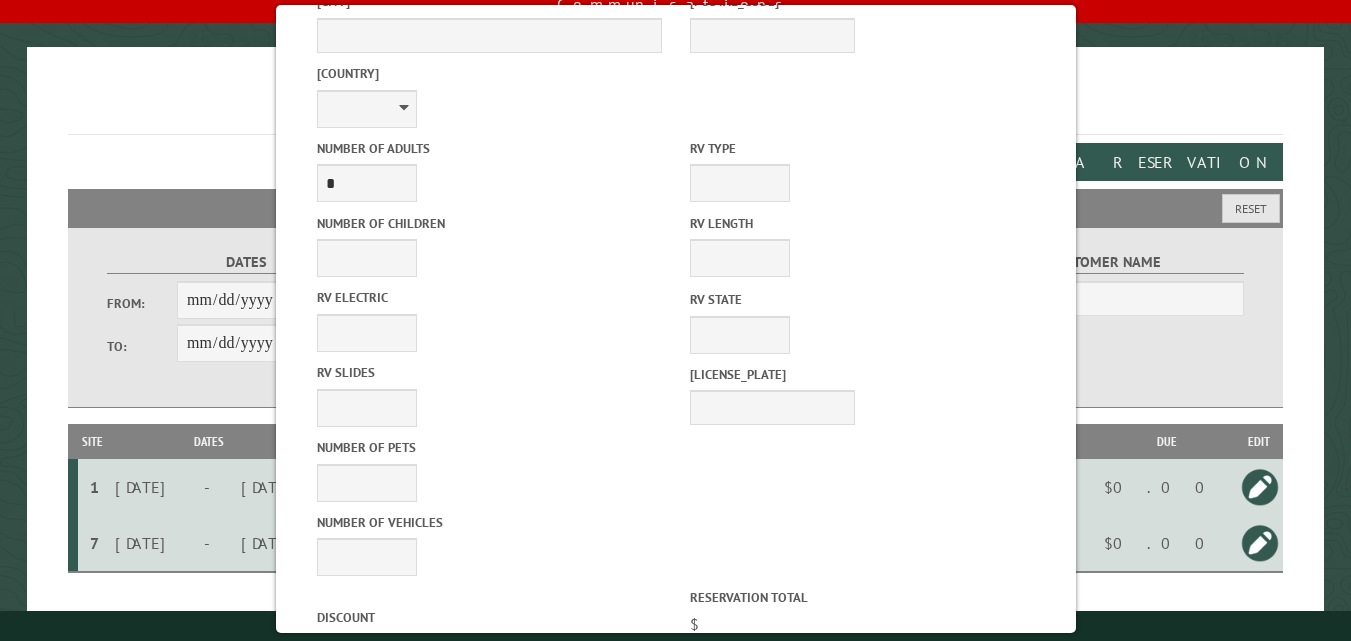 click on "Cancel" at bounding box center (585, 928) 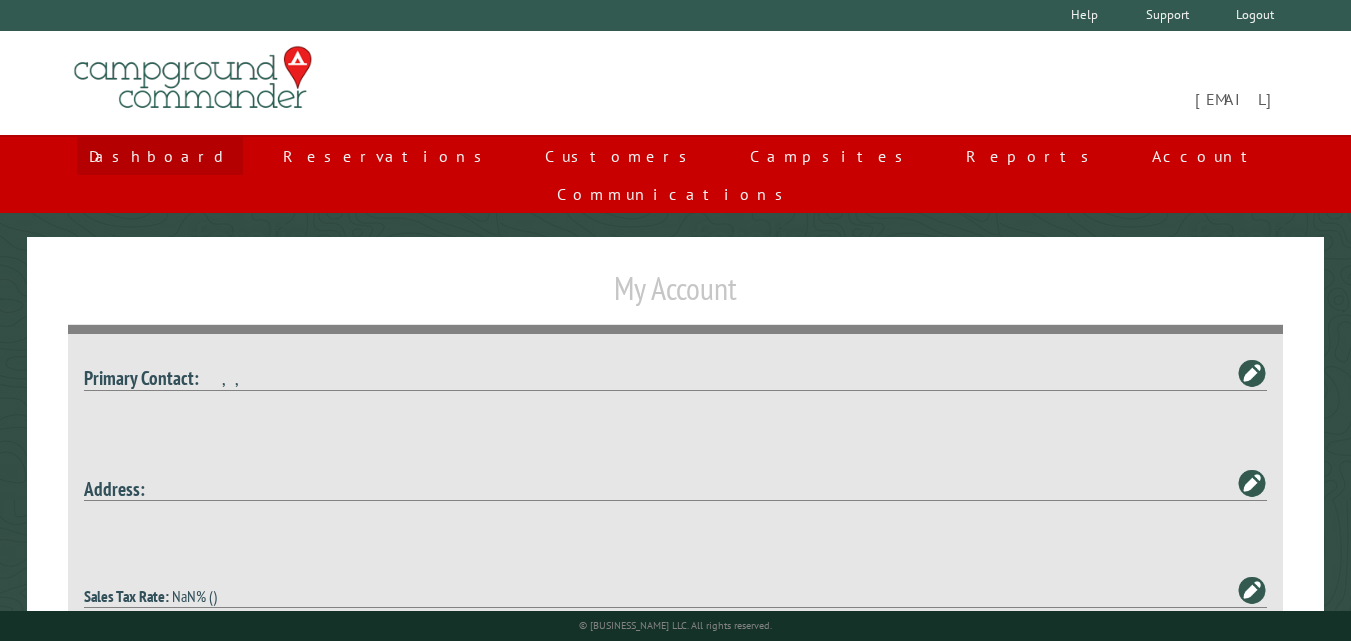scroll, scrollTop: 0, scrollLeft: 0, axis: both 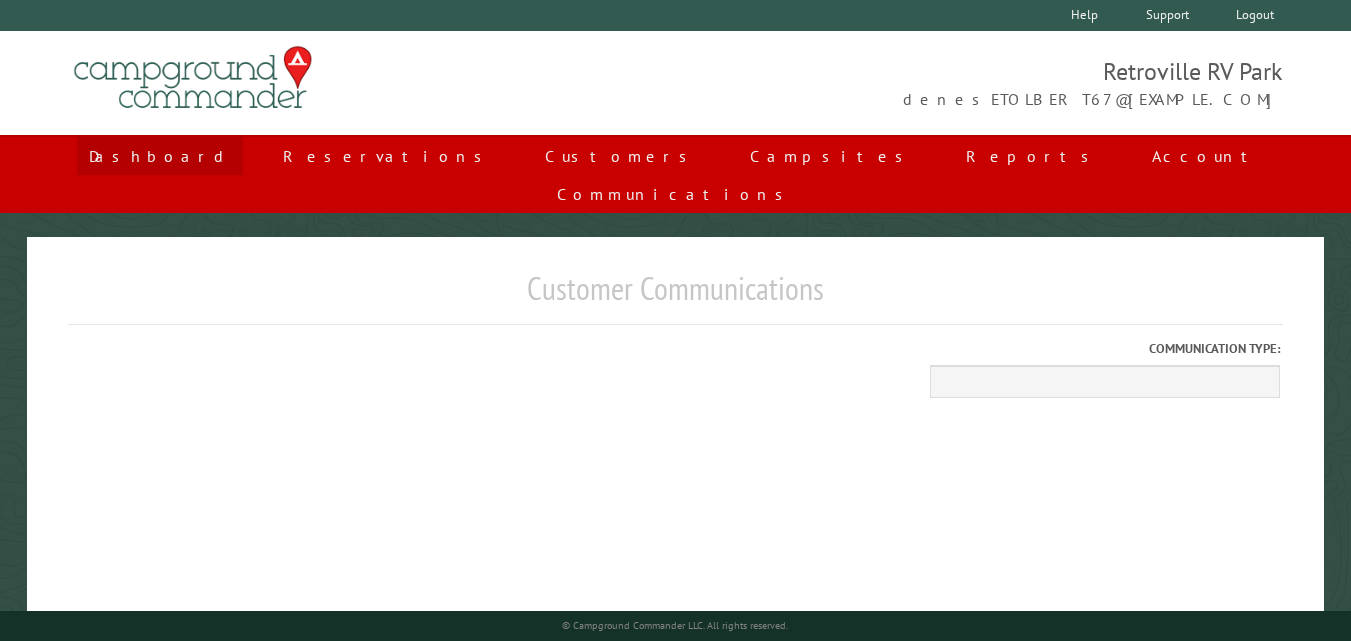 click on "Dashboard" at bounding box center (160, 156) 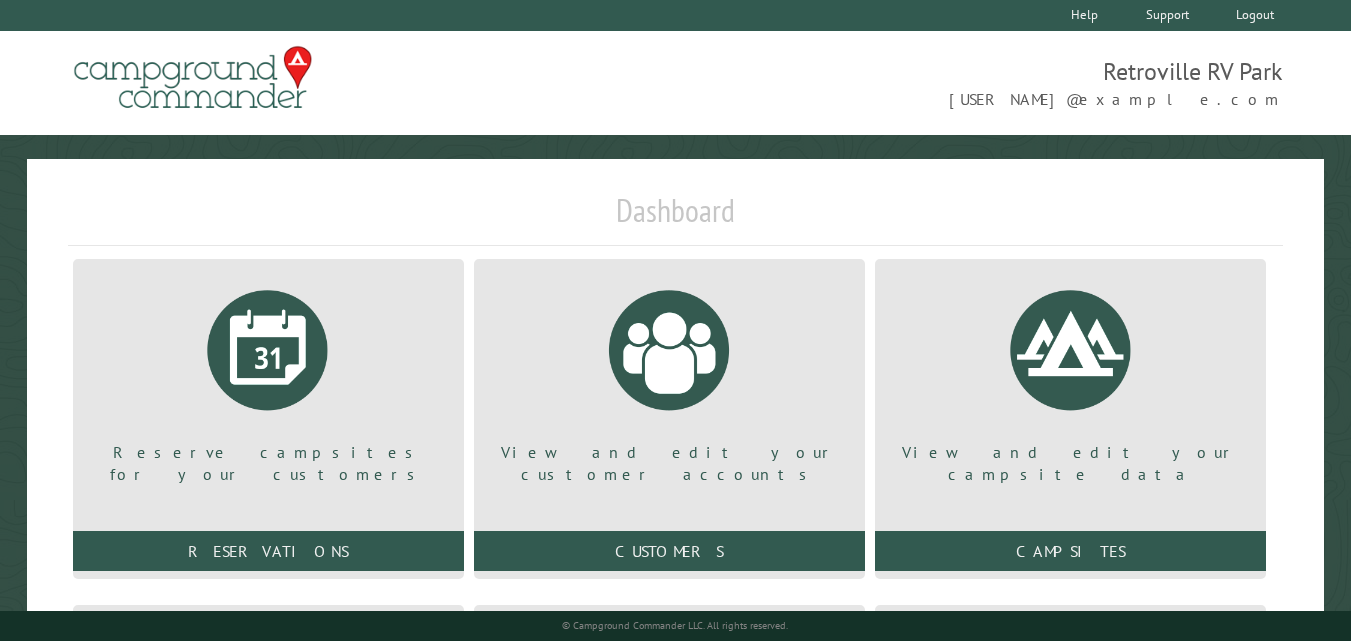 scroll, scrollTop: 0, scrollLeft: 0, axis: both 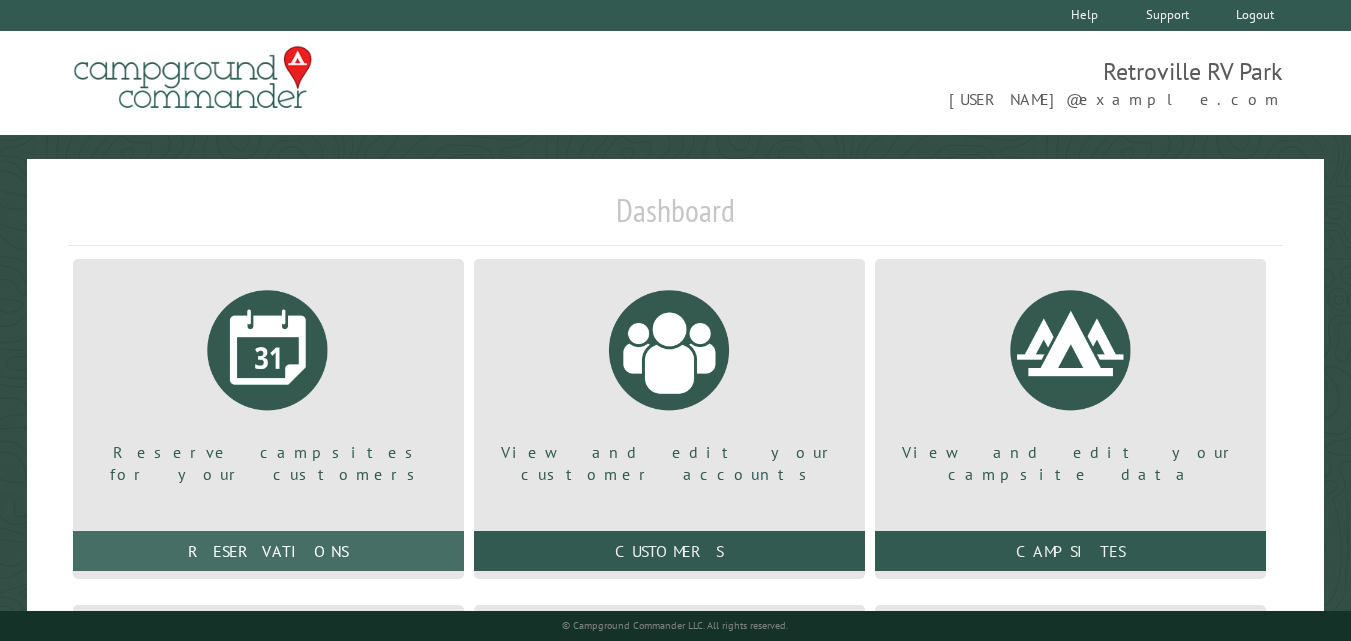 click on "Reservations" at bounding box center [268, 551] 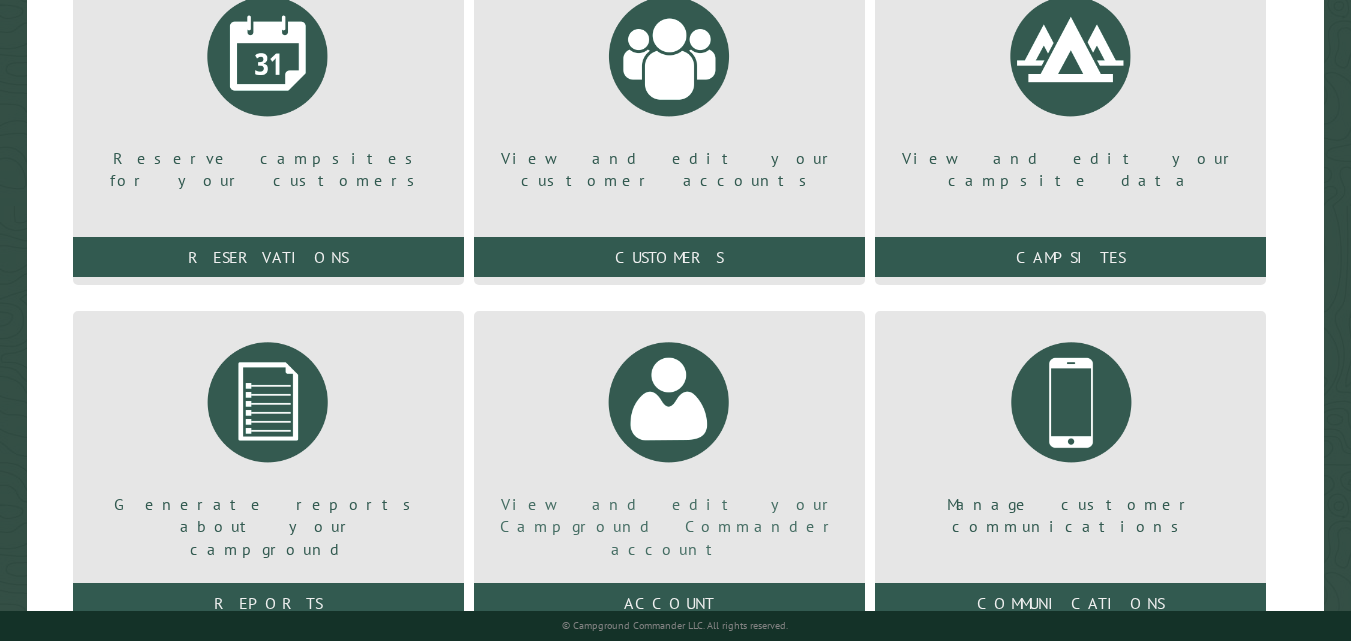 scroll, scrollTop: 261, scrollLeft: 0, axis: vertical 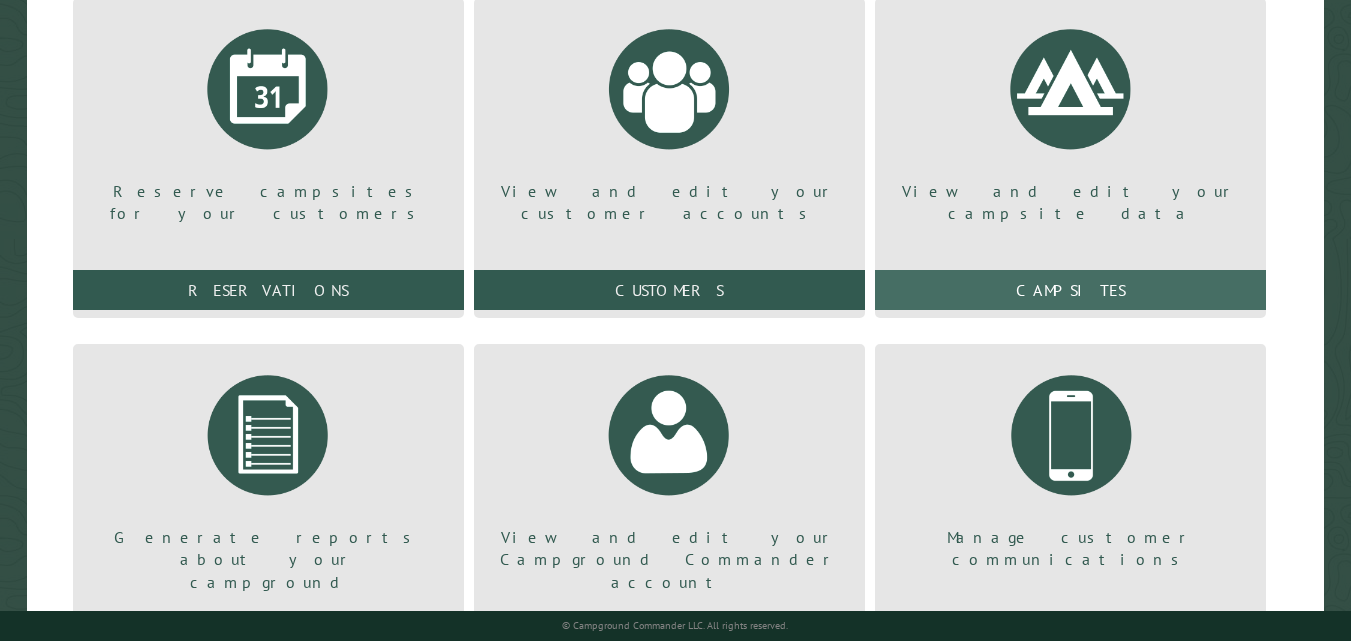 click on "Campsites" at bounding box center [1070, 290] 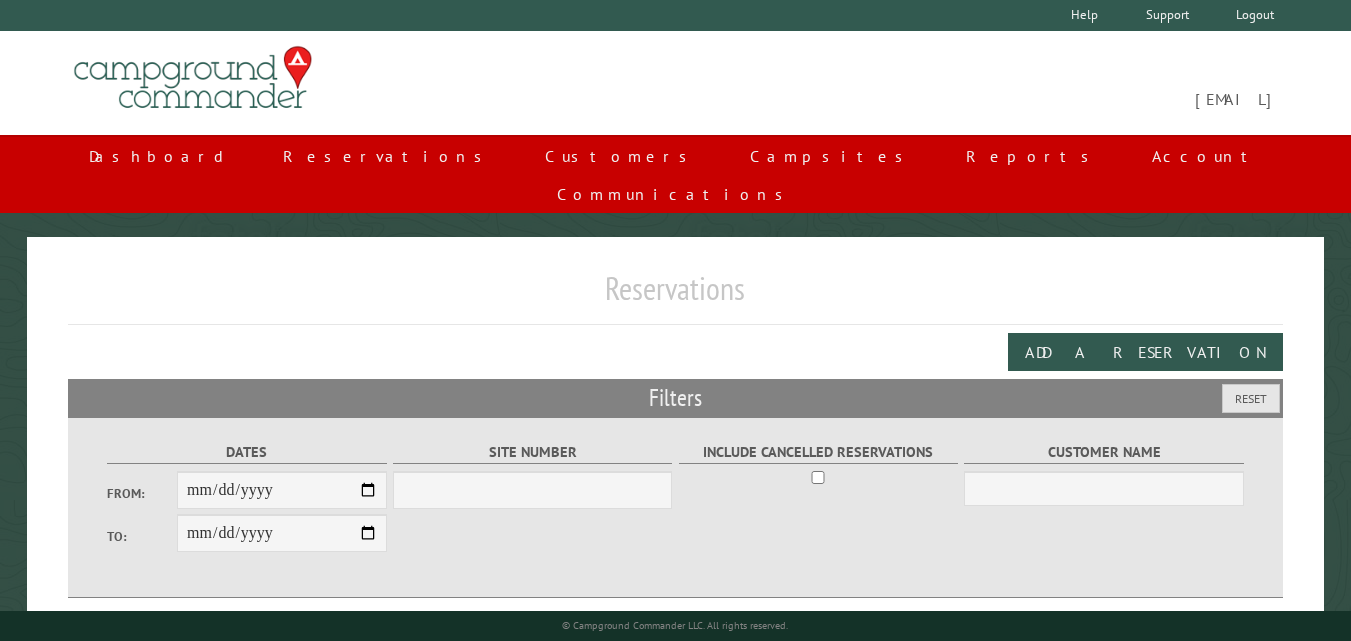 scroll, scrollTop: 0, scrollLeft: 0, axis: both 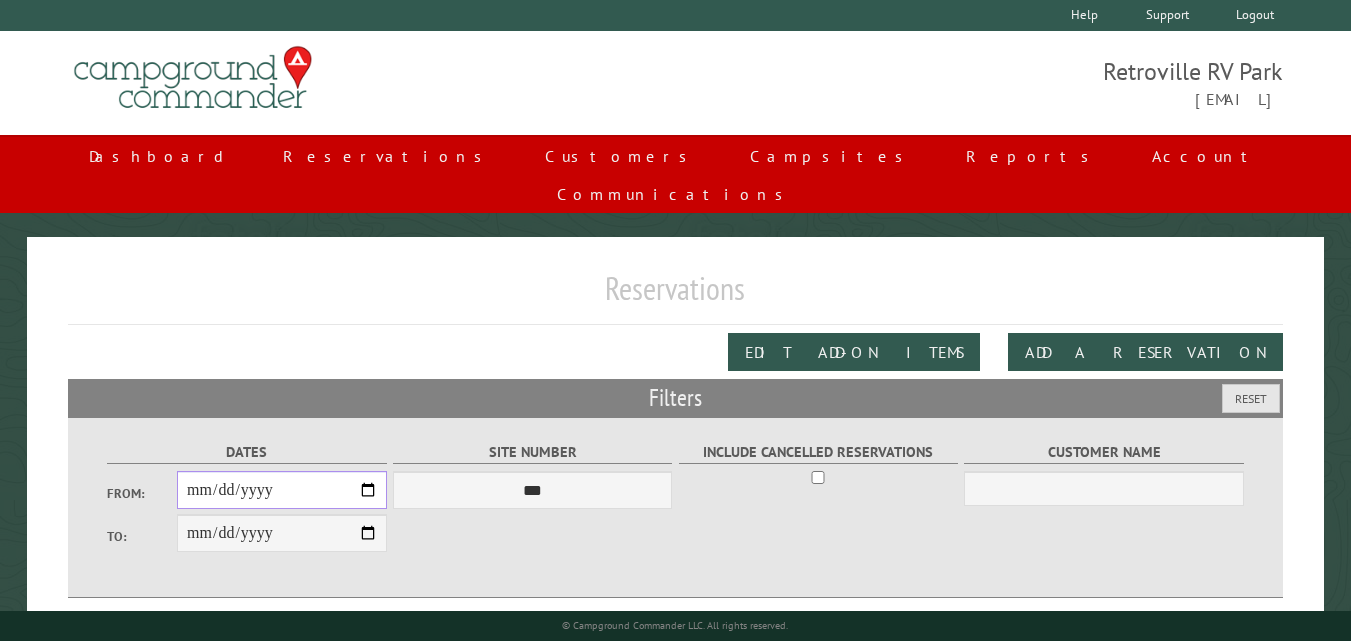 click on "From:" at bounding box center [282, 490] 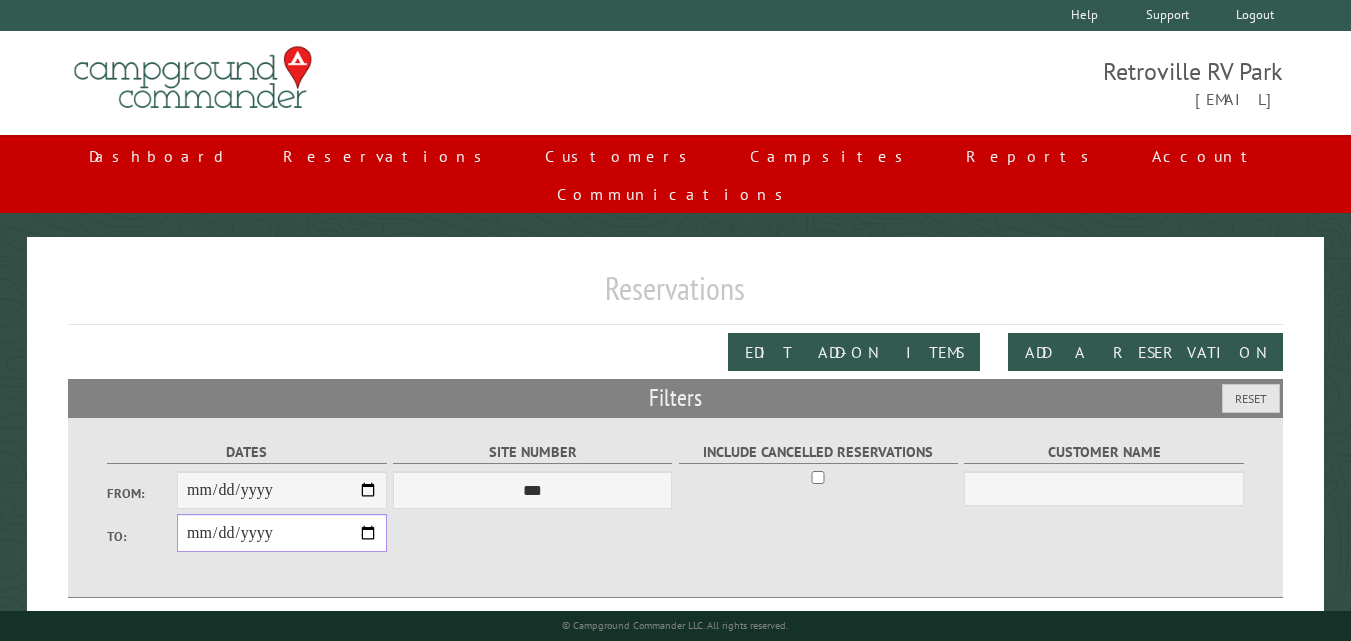click on "**********" at bounding box center (282, 533) 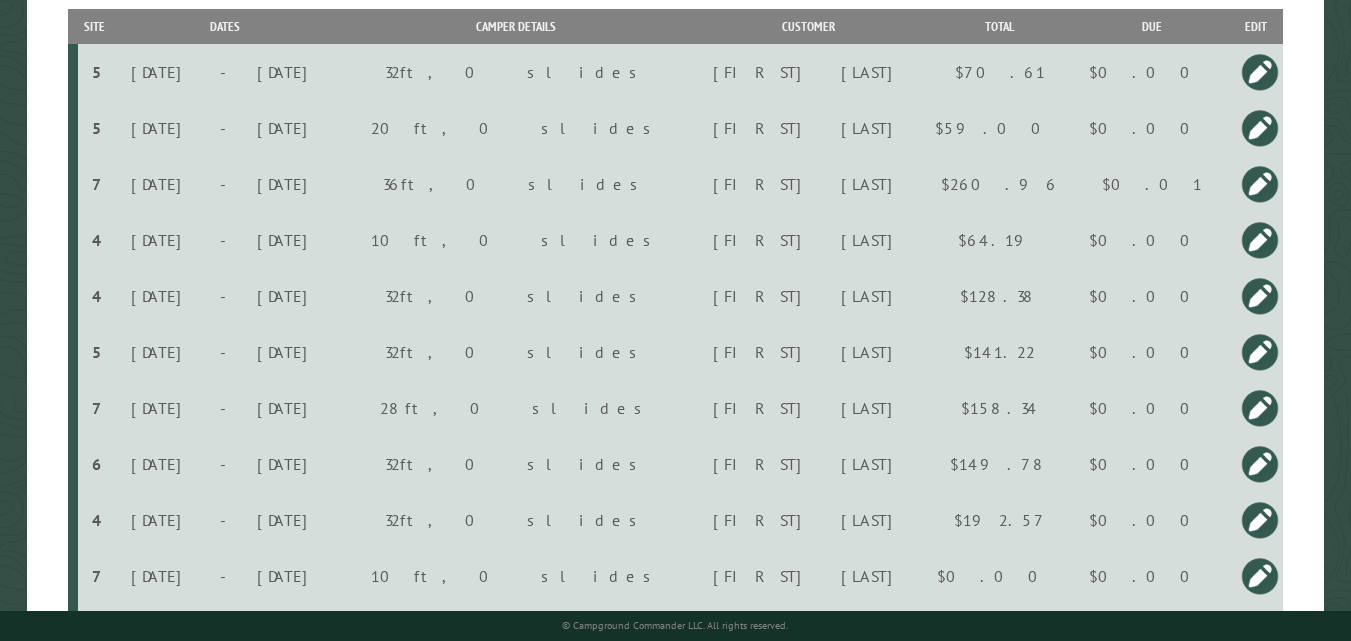 scroll, scrollTop: 600, scrollLeft: 0, axis: vertical 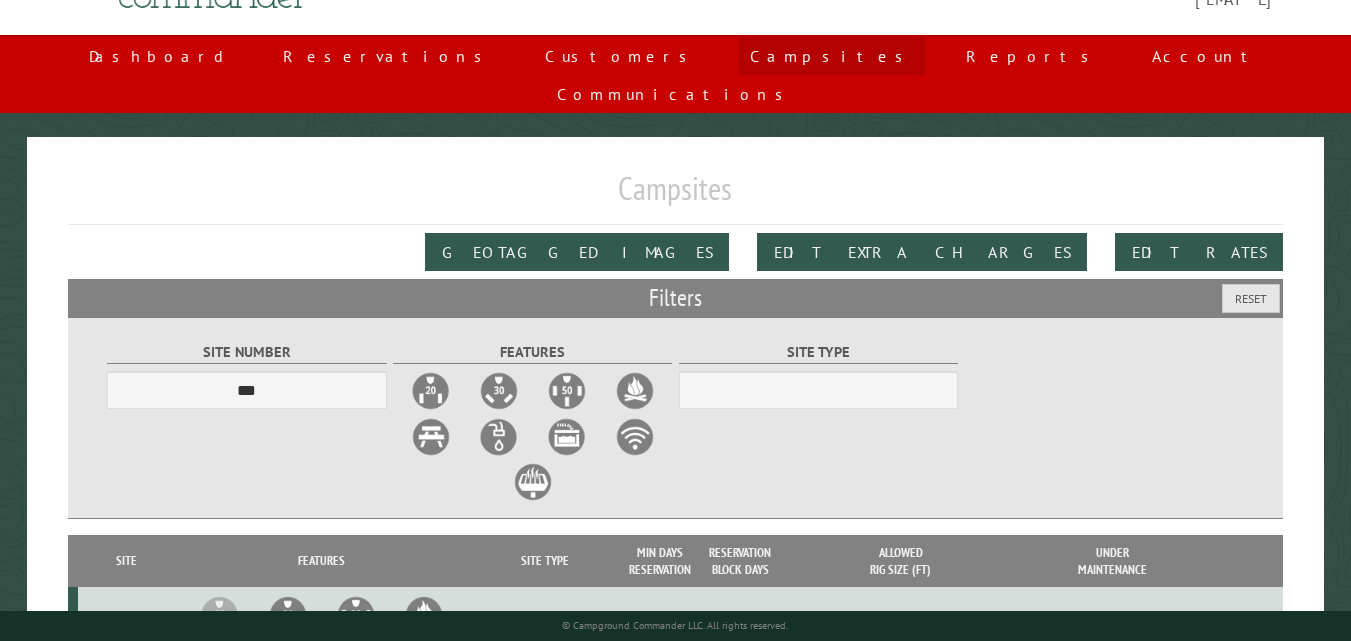 click on "Campsites" at bounding box center (832, 56) 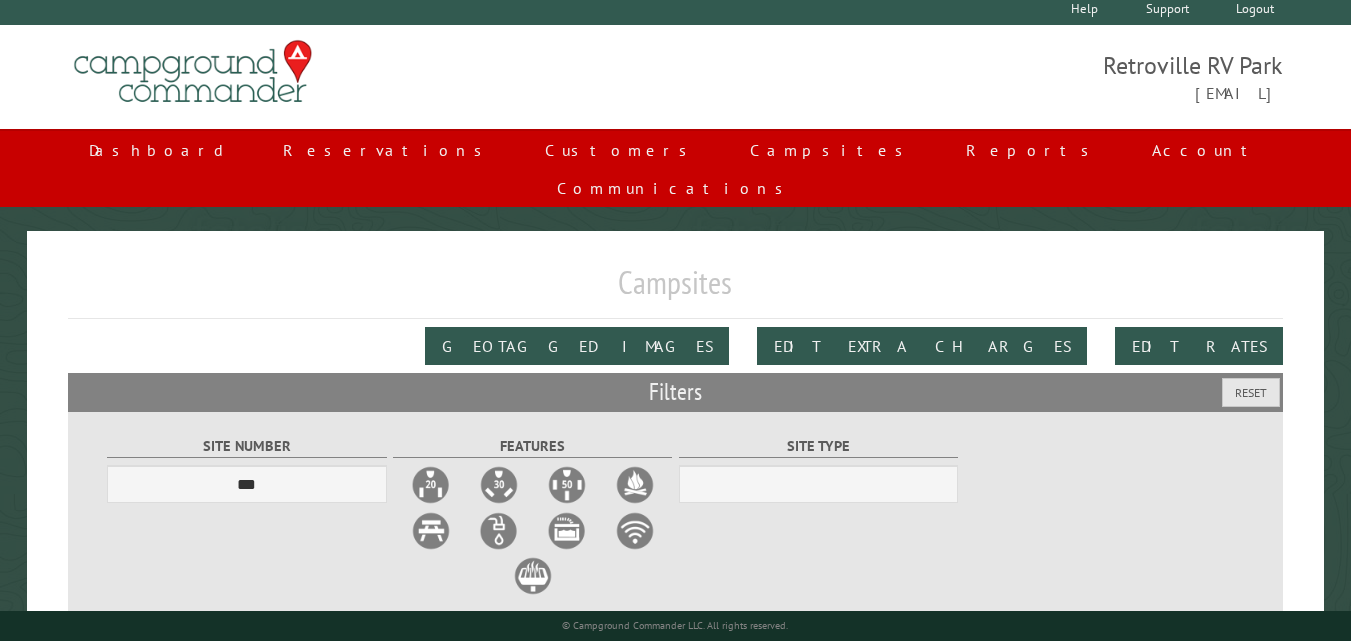 scroll, scrollTop: 0, scrollLeft: 0, axis: both 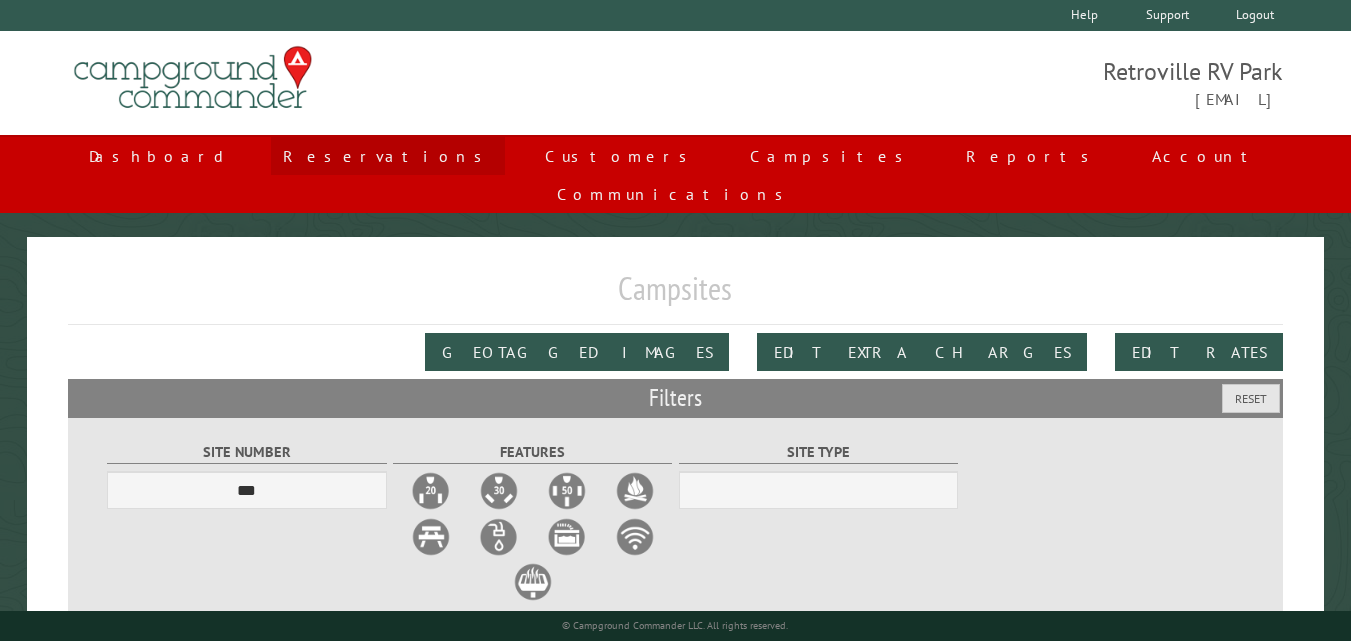 click on "Reservations" at bounding box center [388, 156] 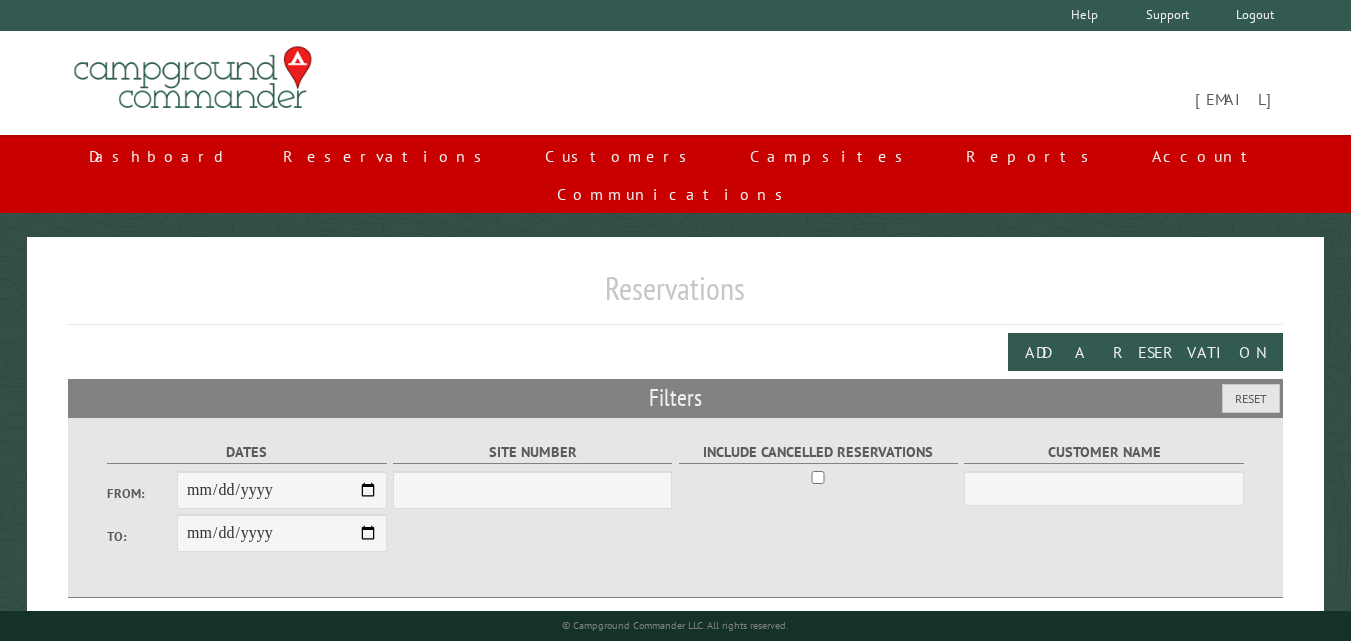 scroll, scrollTop: 0, scrollLeft: 0, axis: both 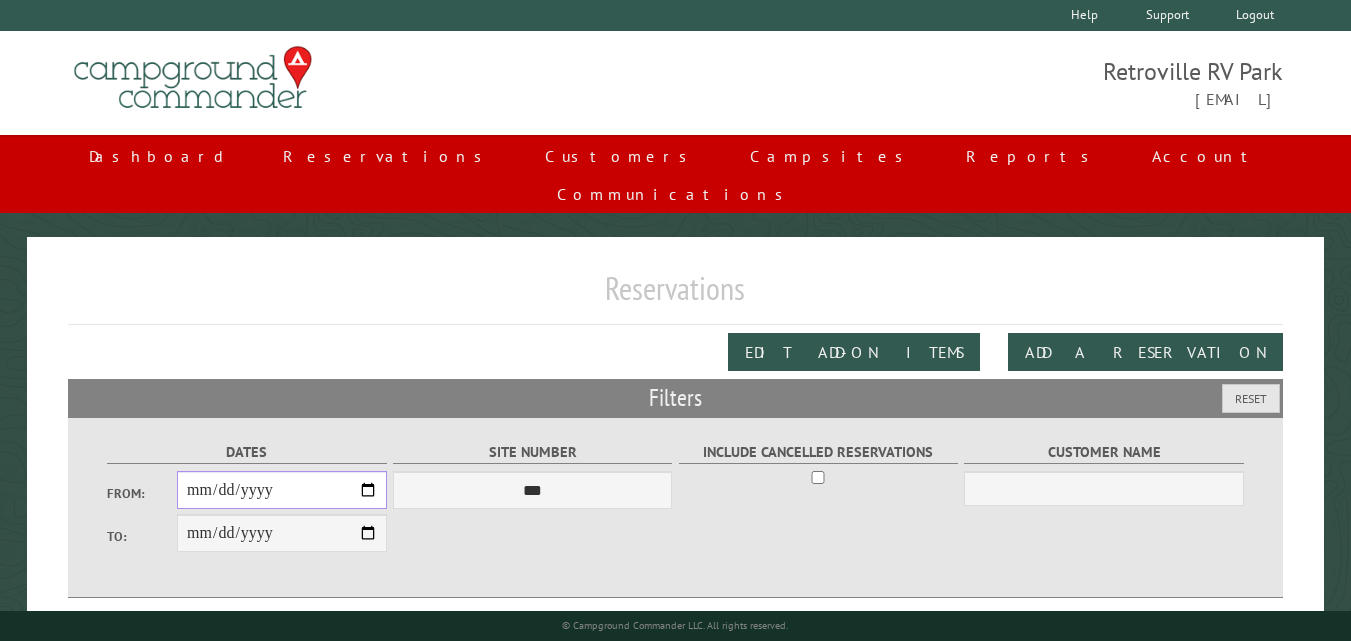 click on "From:" at bounding box center [282, 490] 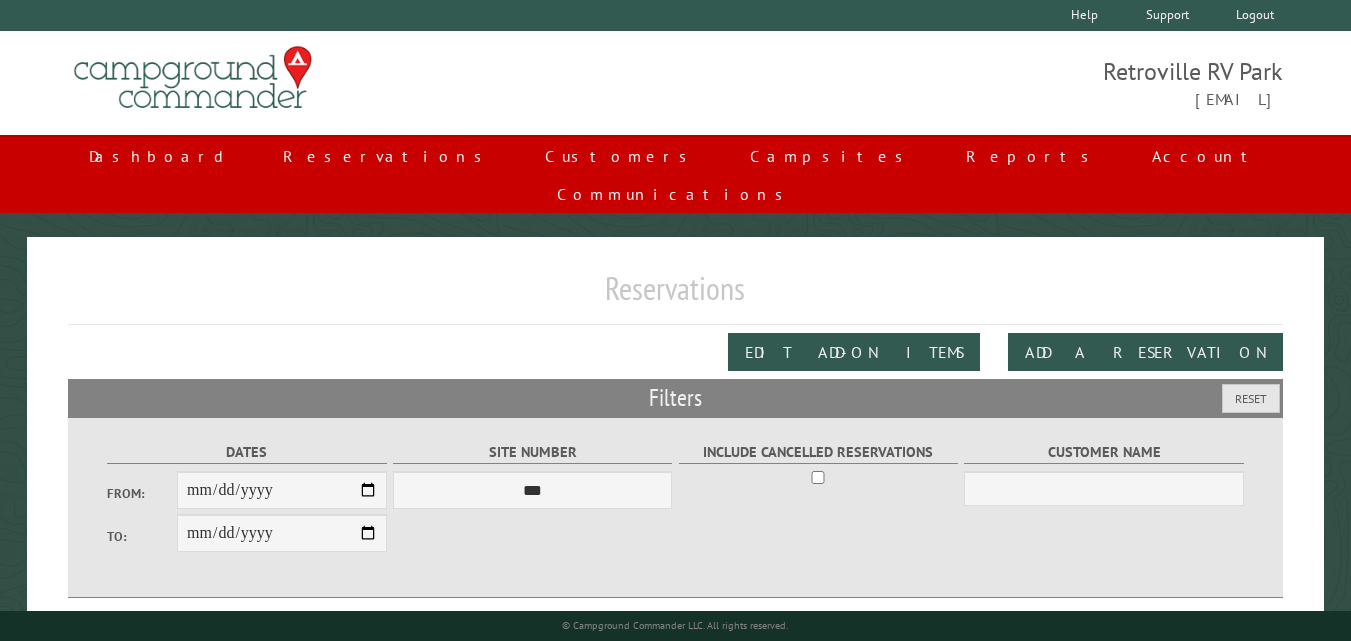 click on "**********" at bounding box center (675, 493) 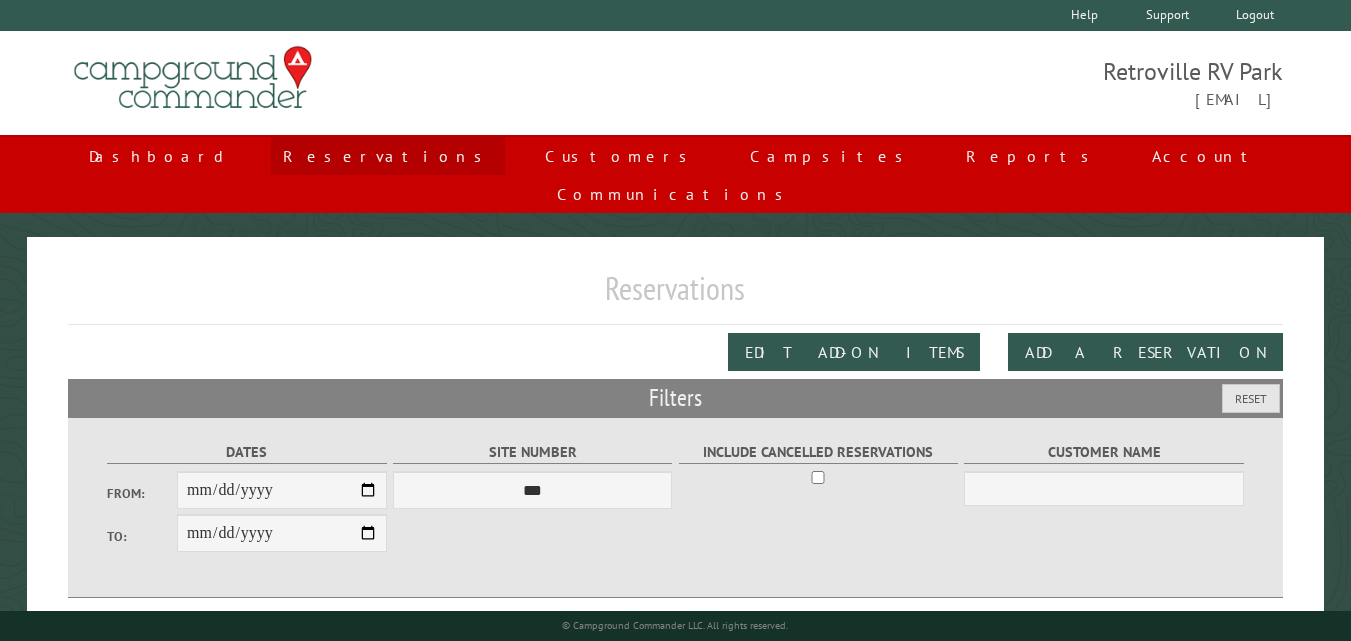 click on "Reservations" at bounding box center [388, 156] 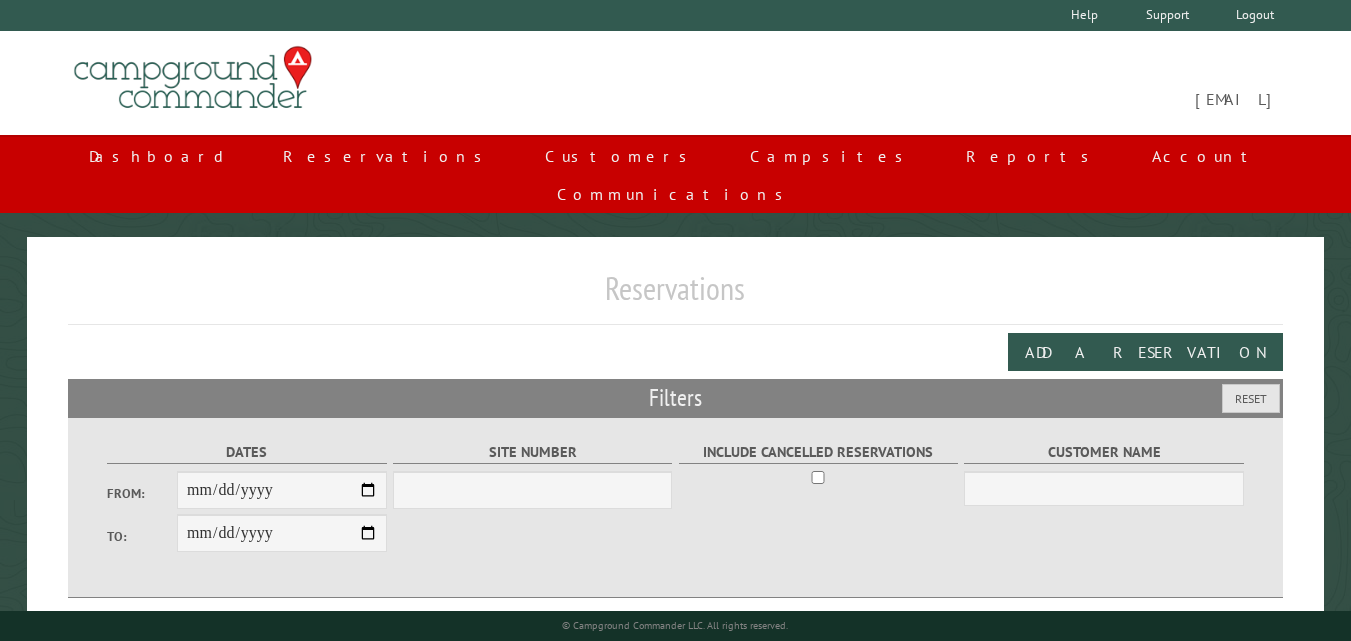 scroll, scrollTop: 0, scrollLeft: 0, axis: both 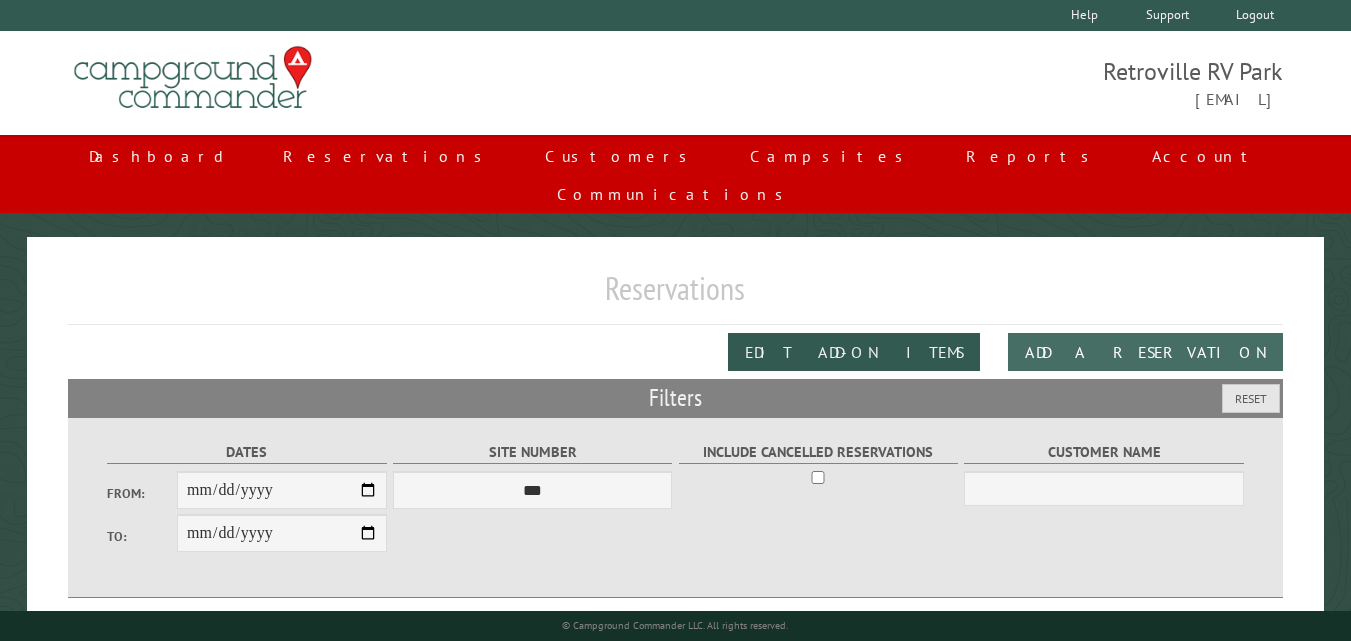 click on "Add a Reservation" at bounding box center [1145, 352] 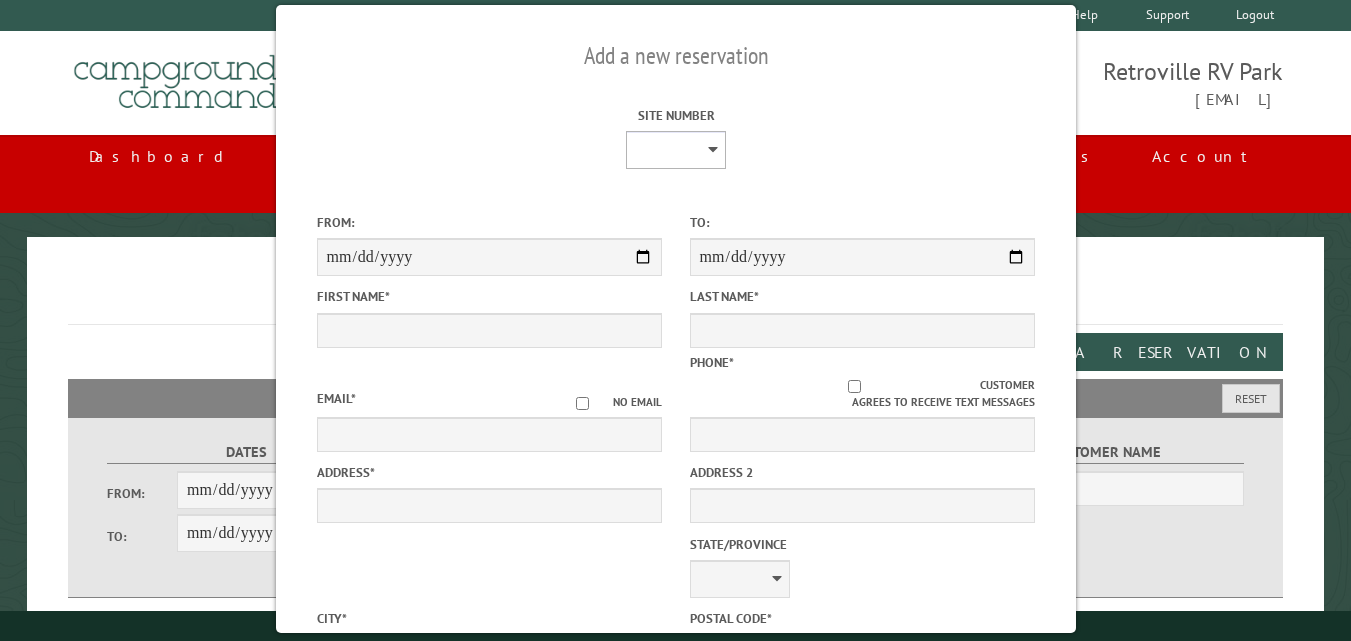 click on "**********" at bounding box center (676, 150) 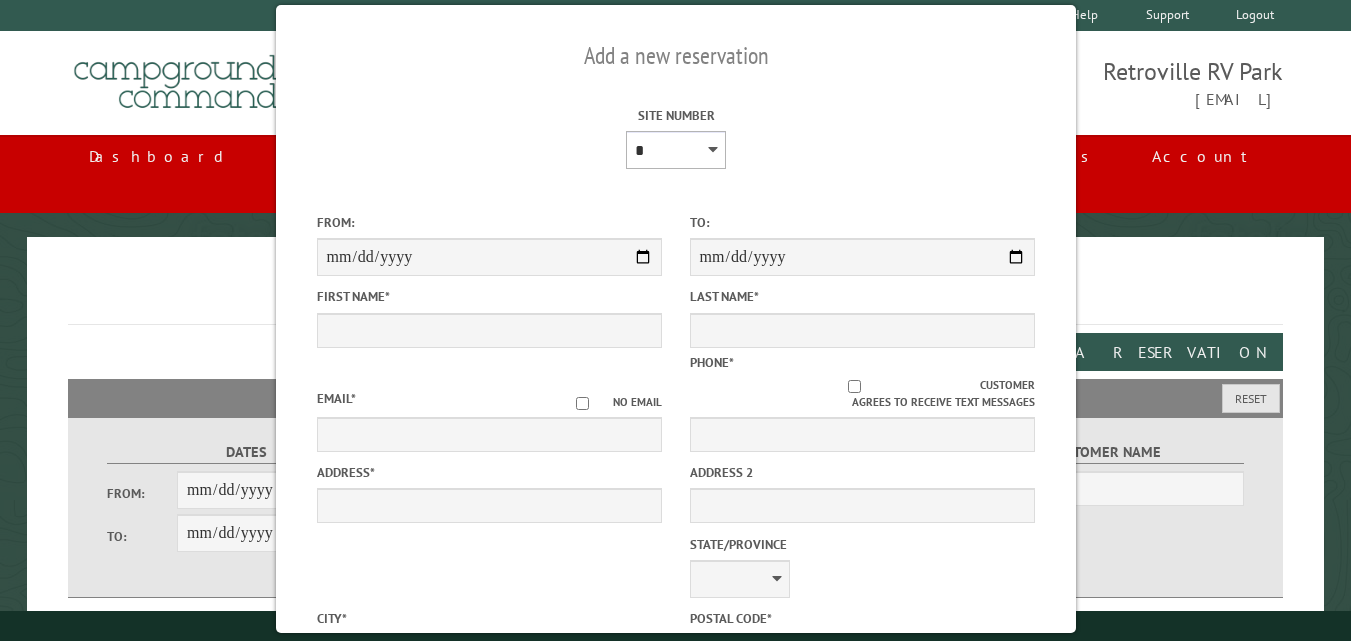 click on "**********" at bounding box center [676, 150] 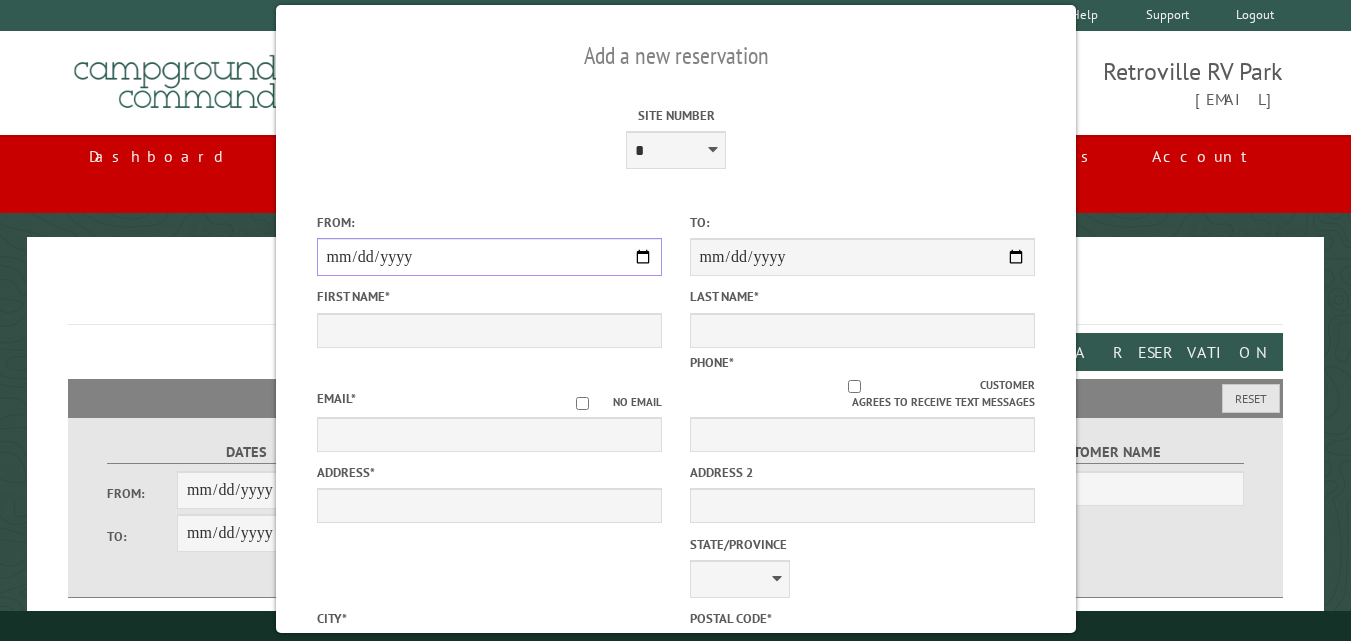 click on "From:" at bounding box center [488, 257] 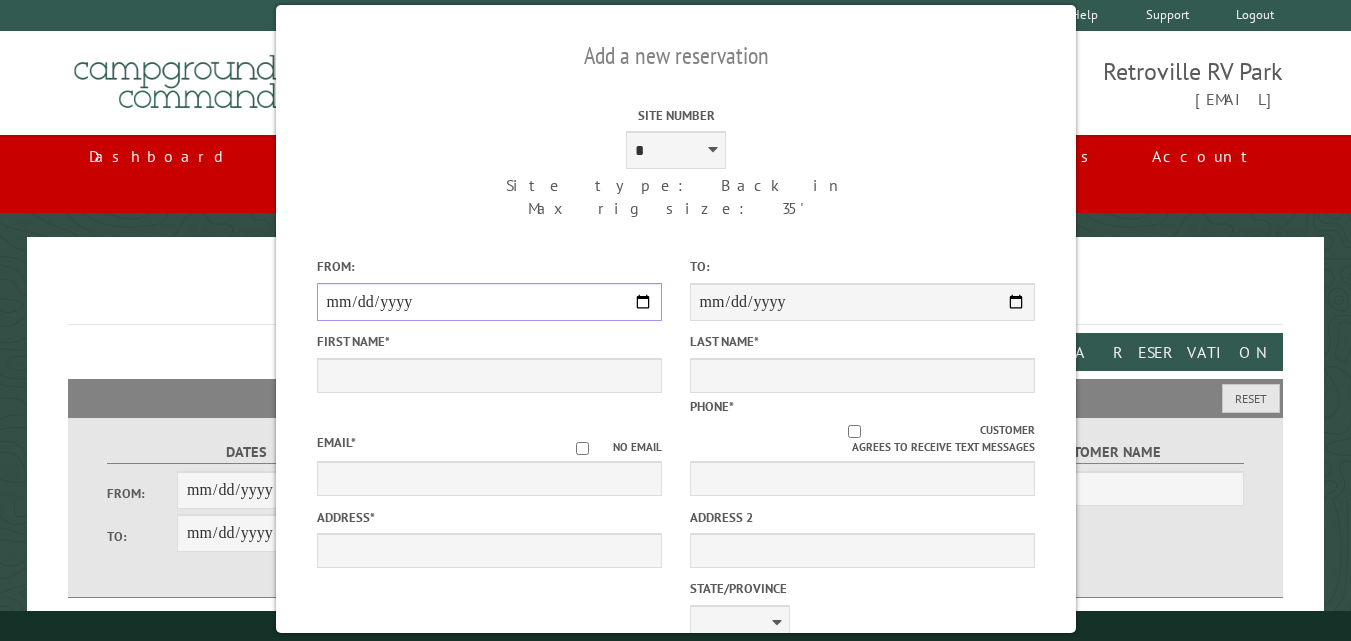 type on "**********" 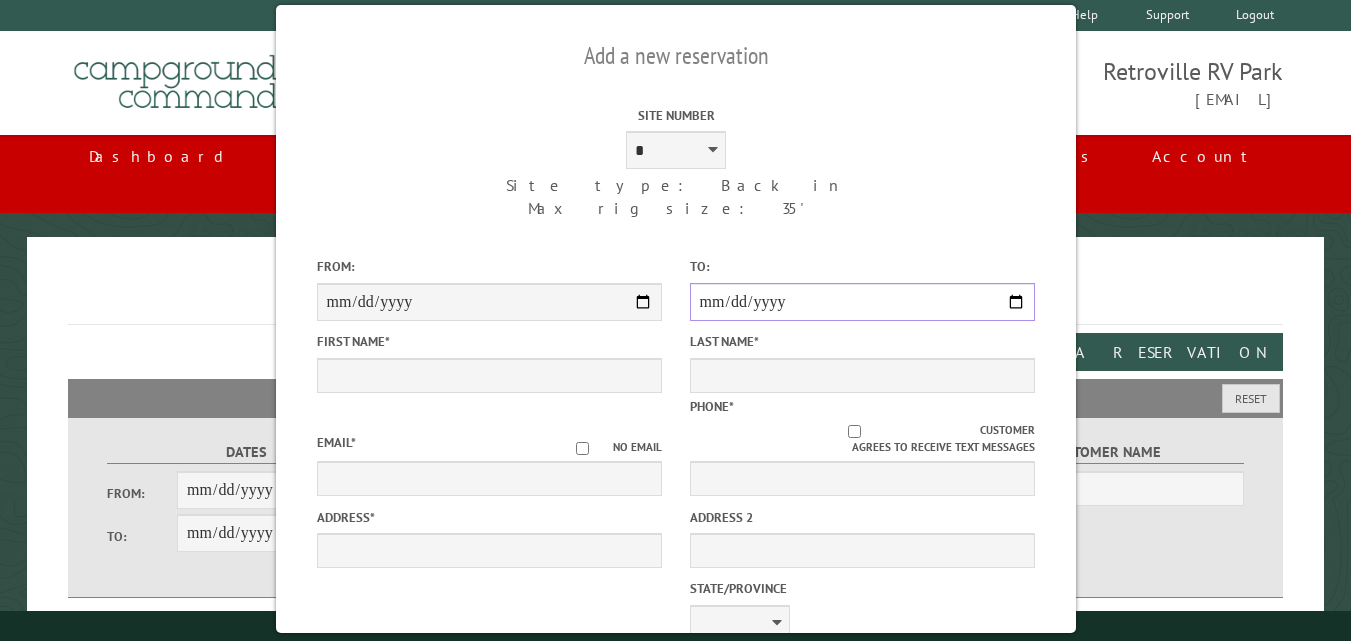 click on "**********" at bounding box center [861, 302] 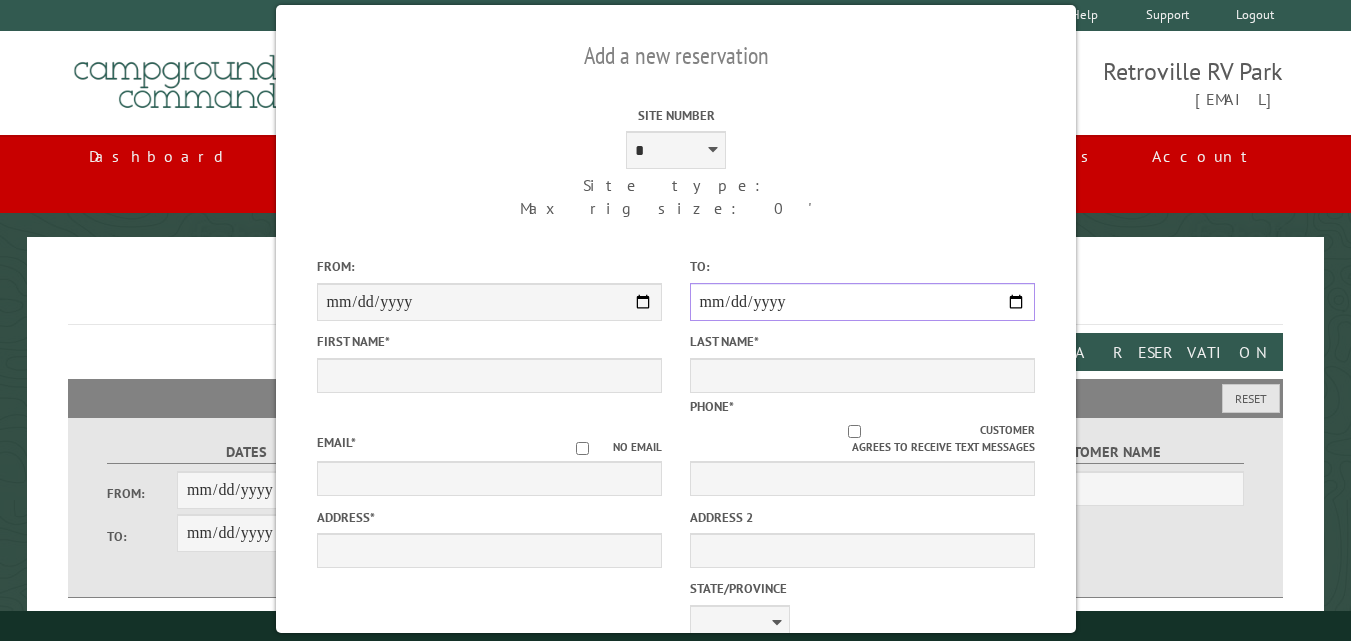 type on "**********" 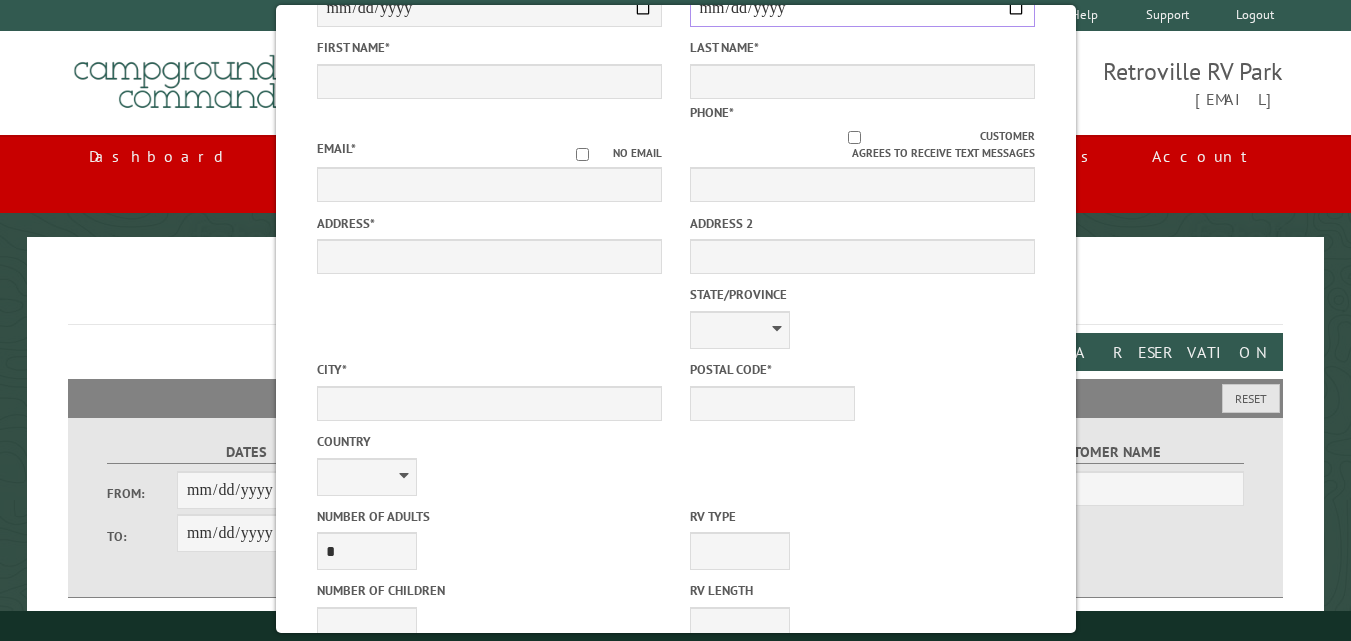 scroll, scrollTop: 300, scrollLeft: 0, axis: vertical 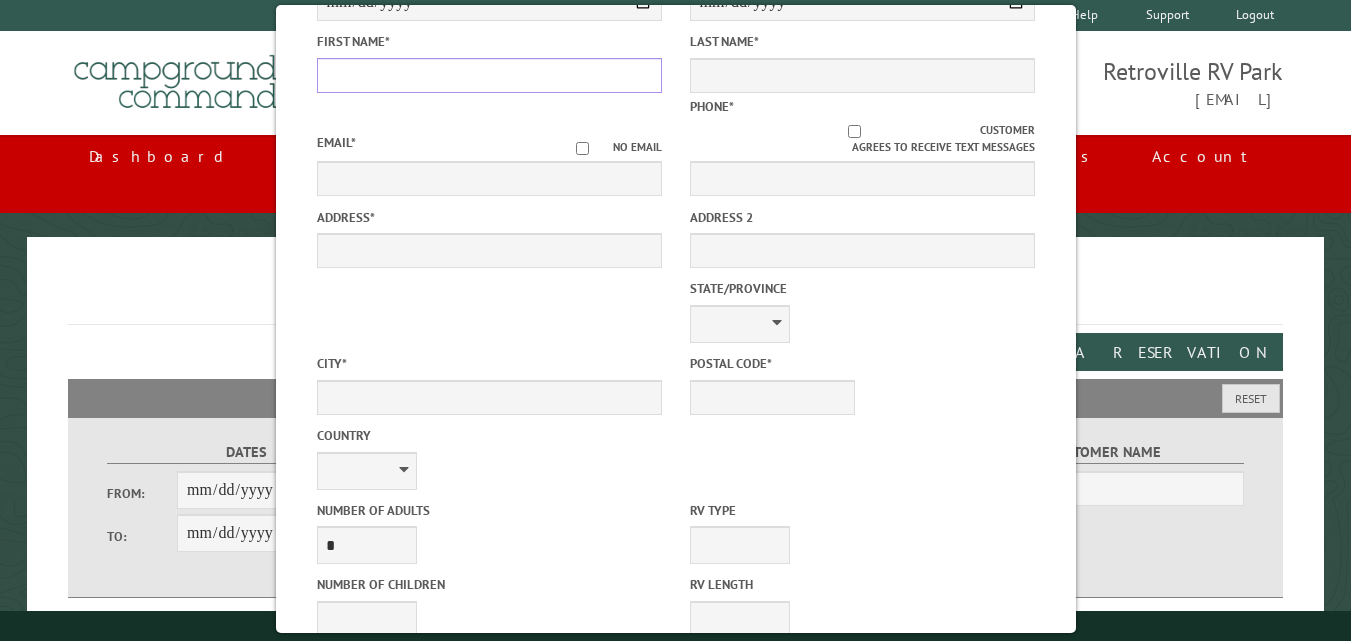 click on "First Name *" at bounding box center (488, 75) 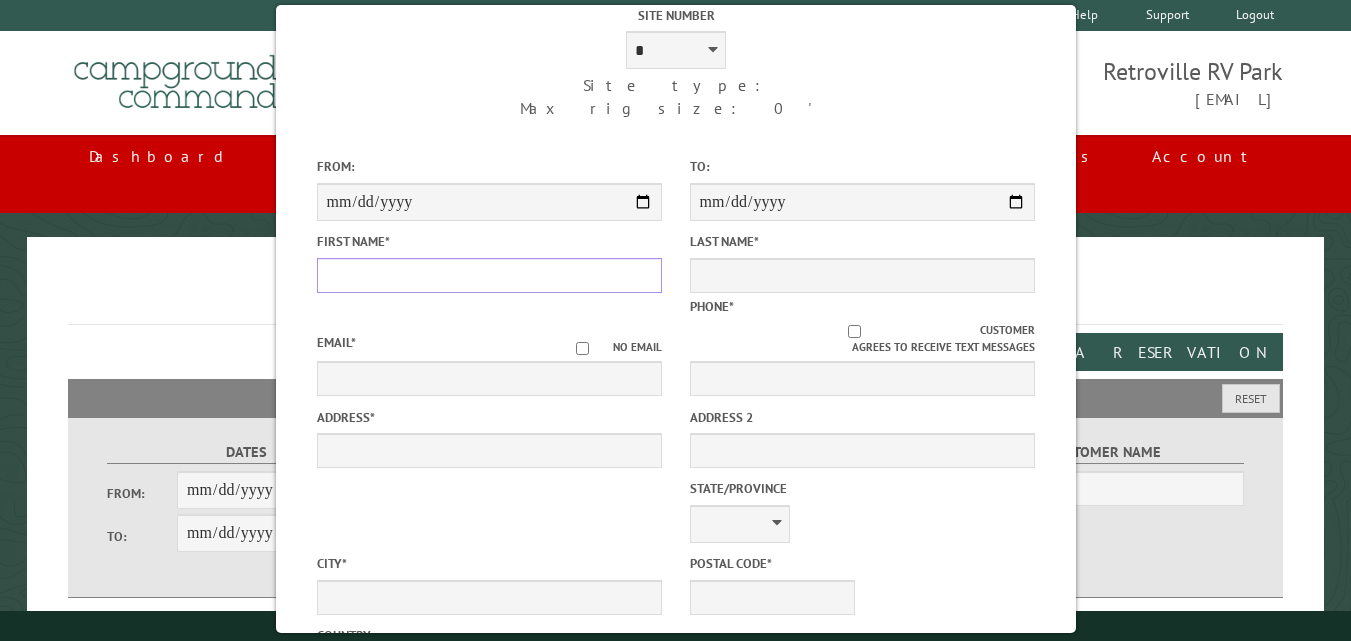 scroll, scrollTop: 0, scrollLeft: 0, axis: both 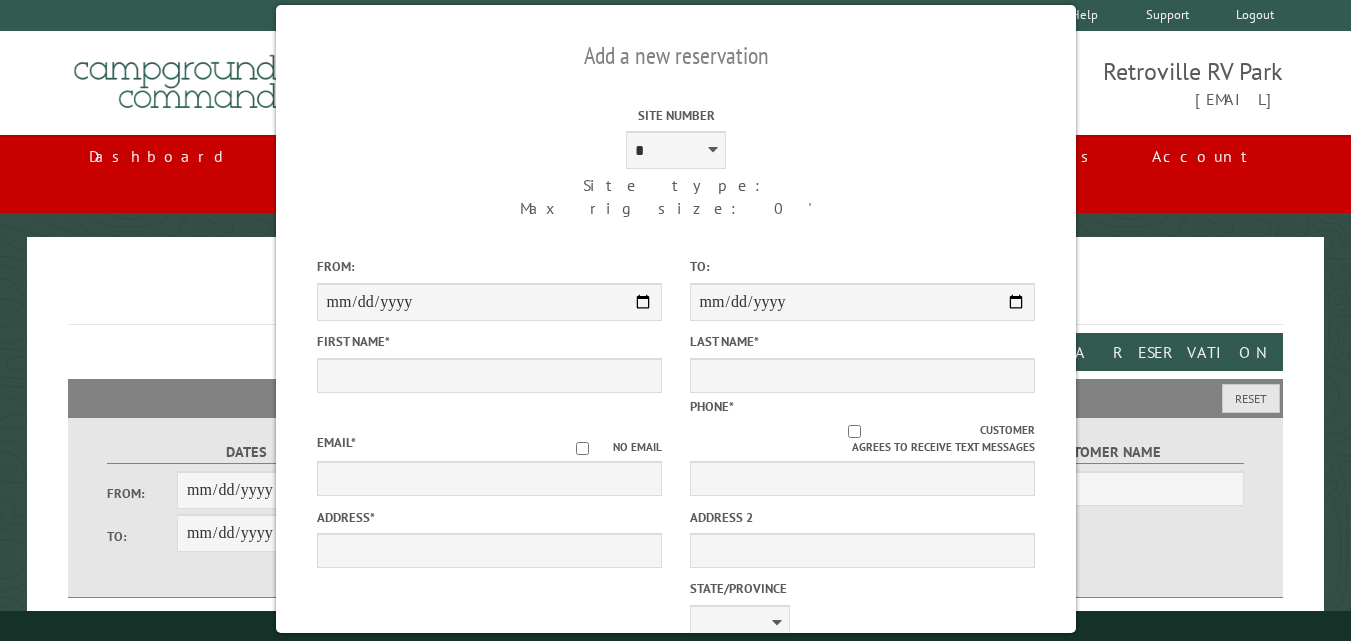 click on "**********" at bounding box center (675, 159) 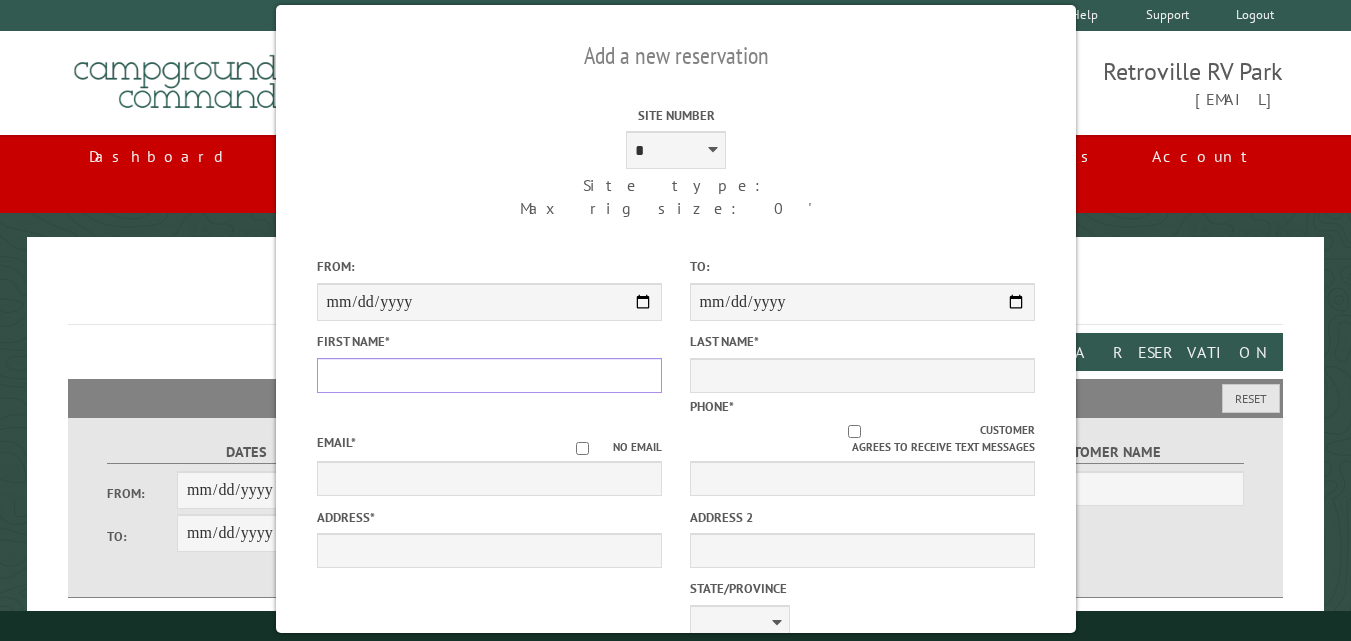 click on "First Name *" at bounding box center [488, 375] 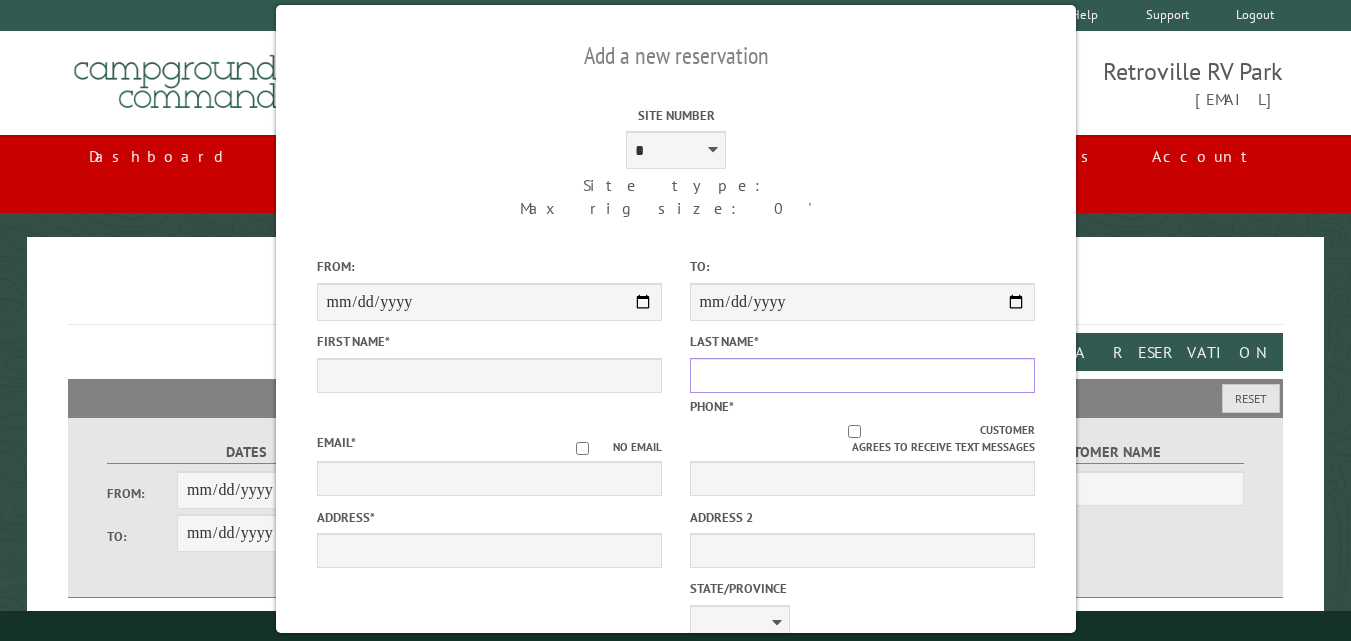 click on "Last Name *" at bounding box center (861, 375) 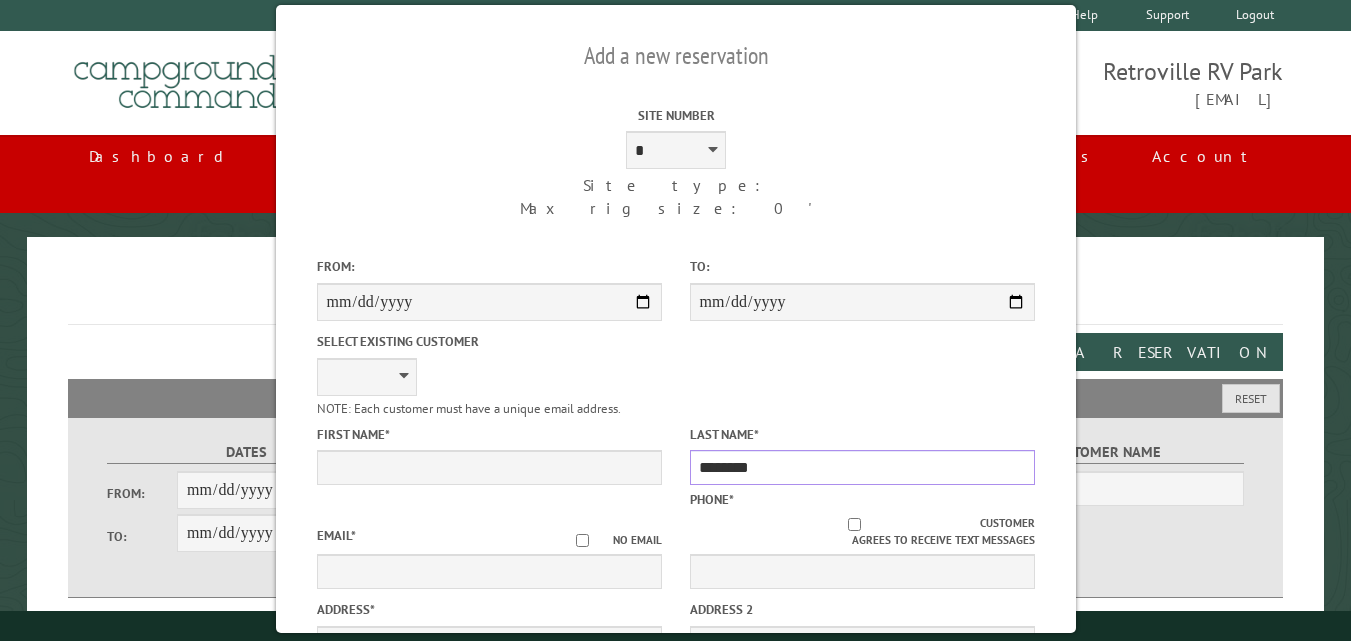 type on "********" 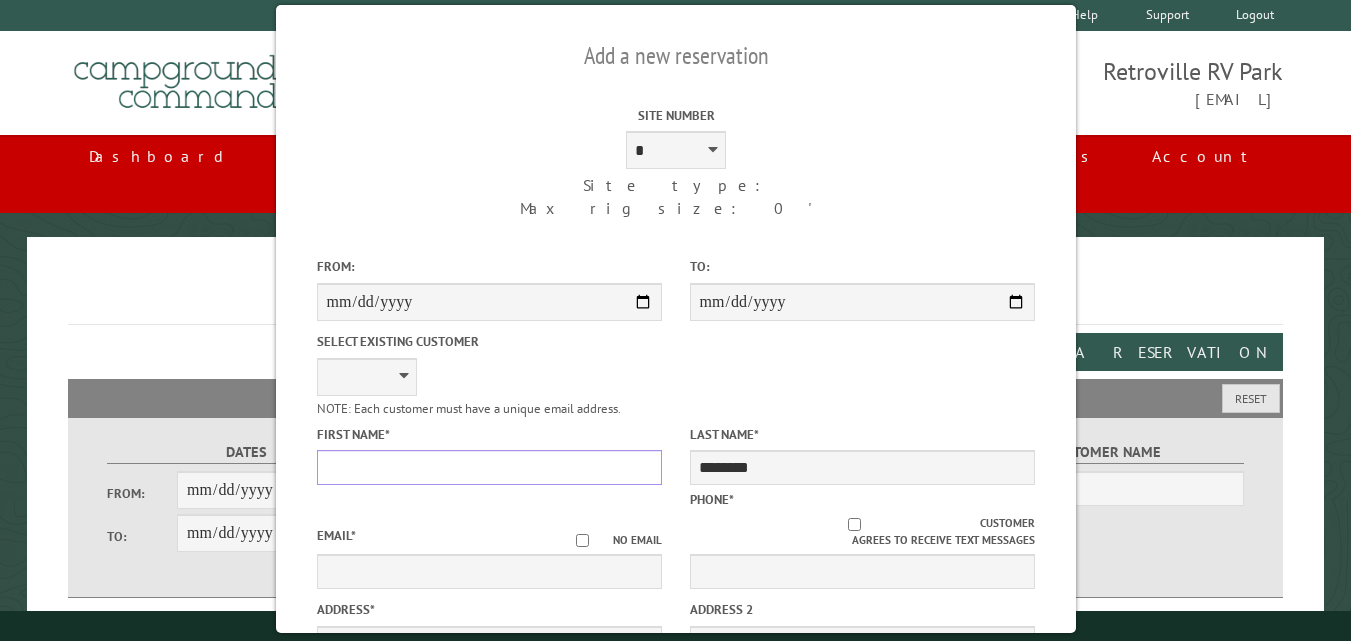 click on "First Name *" at bounding box center [488, 467] 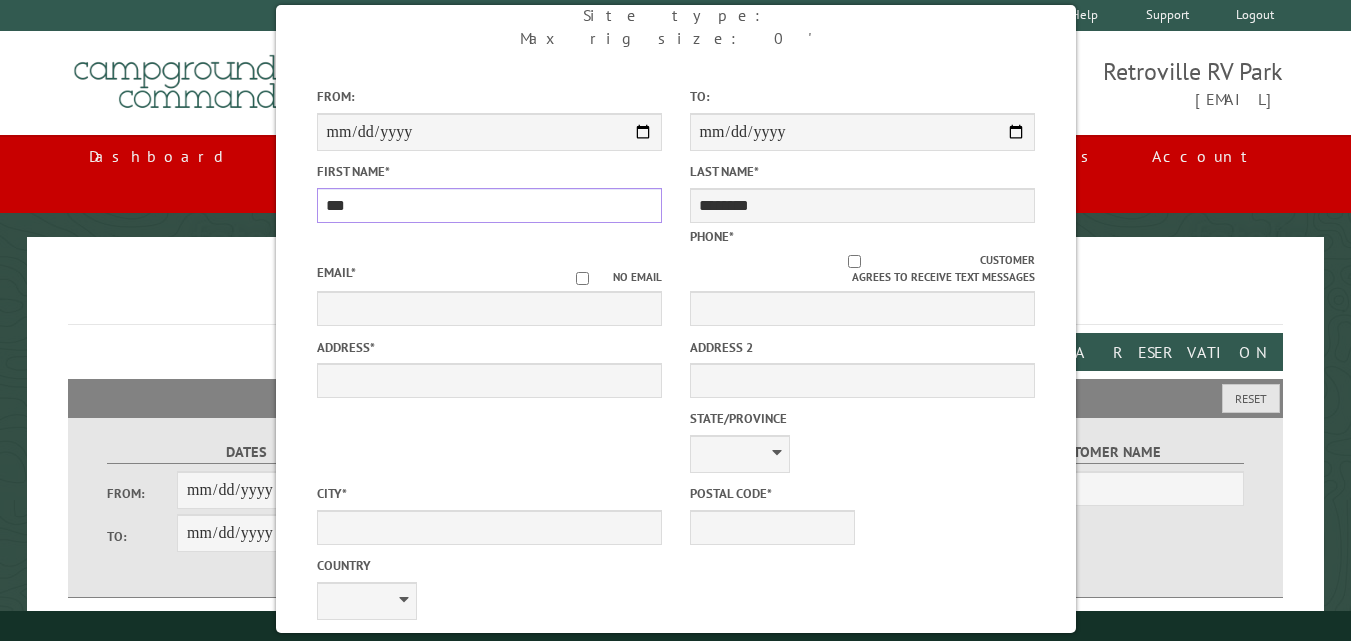 scroll, scrollTop: 200, scrollLeft: 0, axis: vertical 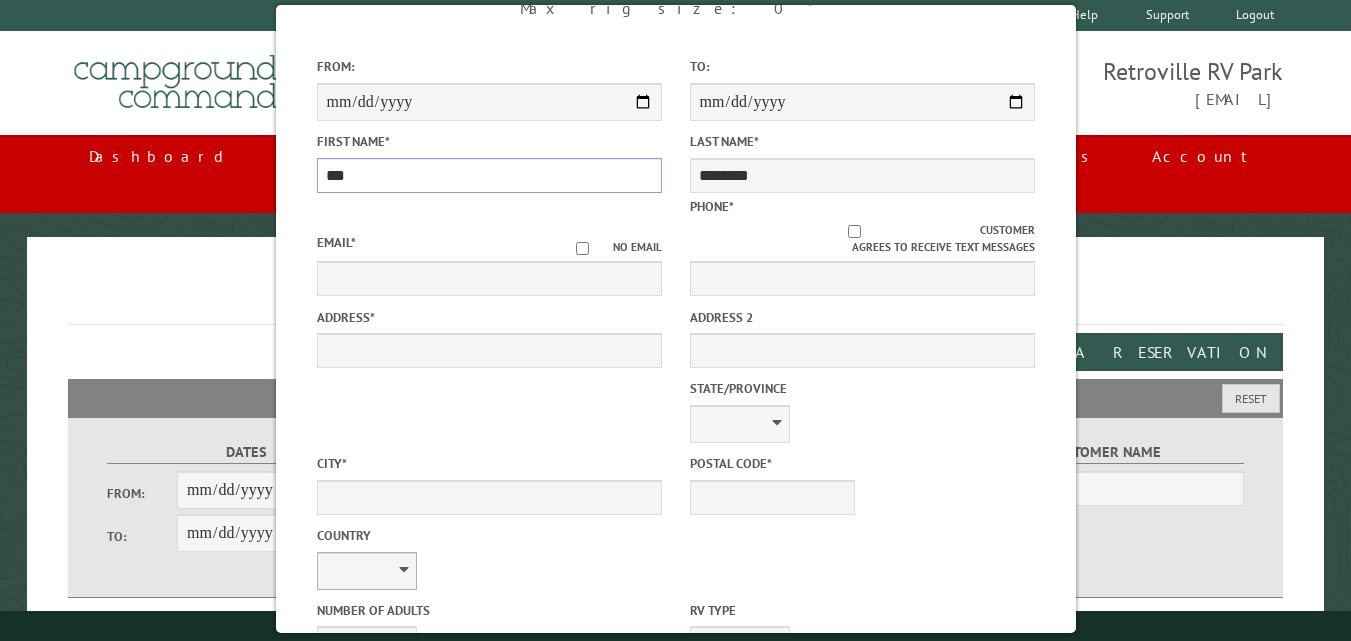 type on "***" 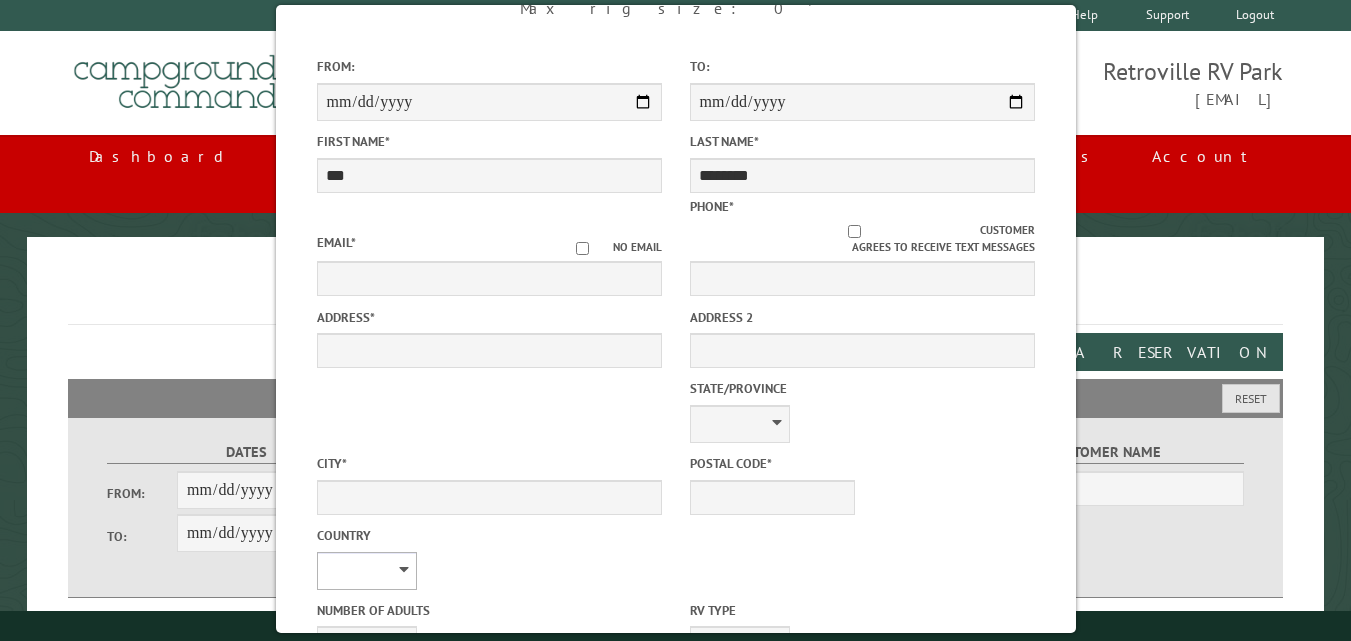 click on "**********" at bounding box center [366, 571] 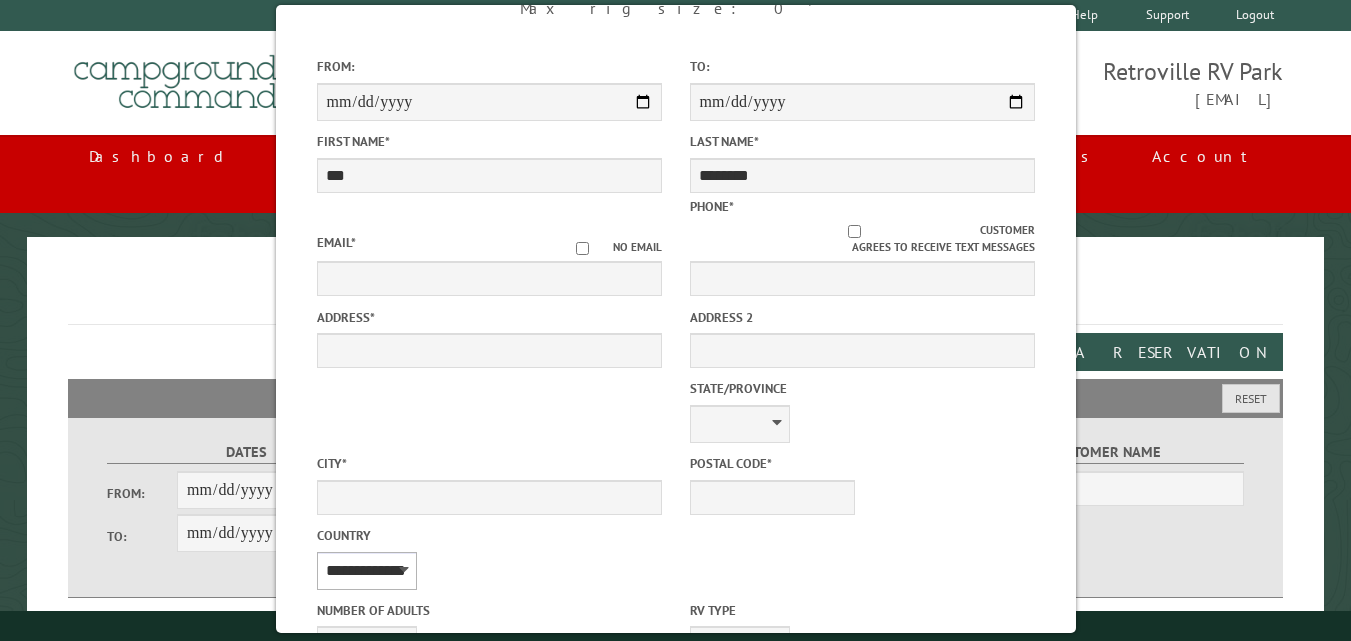 click on "**********" at bounding box center [366, 571] 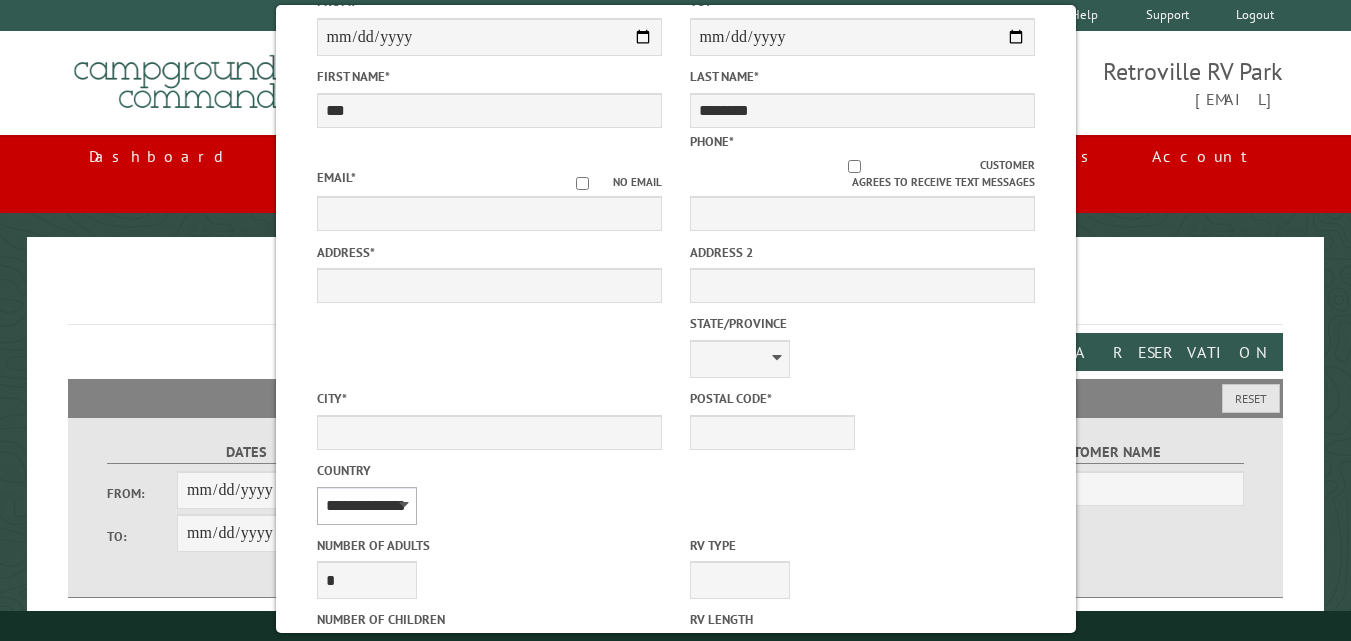 scroll, scrollTop: 300, scrollLeft: 0, axis: vertical 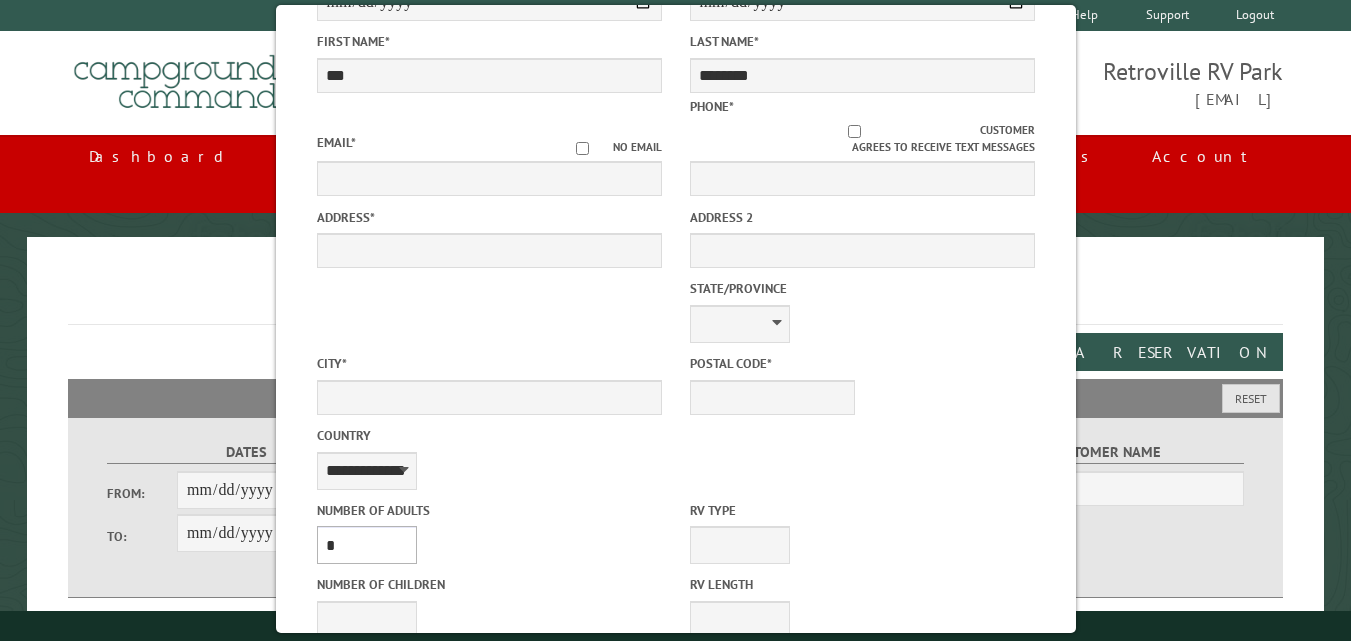click on "* * * * * * * * * * **" at bounding box center [366, 545] 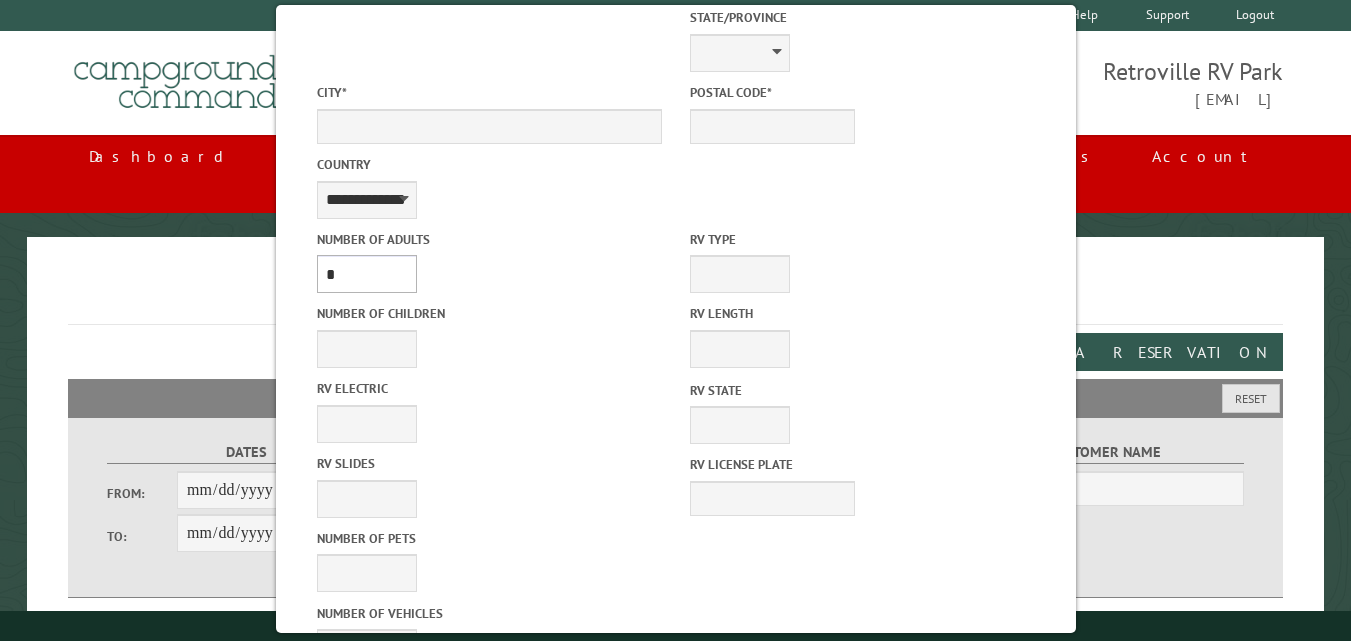 scroll, scrollTop: 685, scrollLeft: 0, axis: vertical 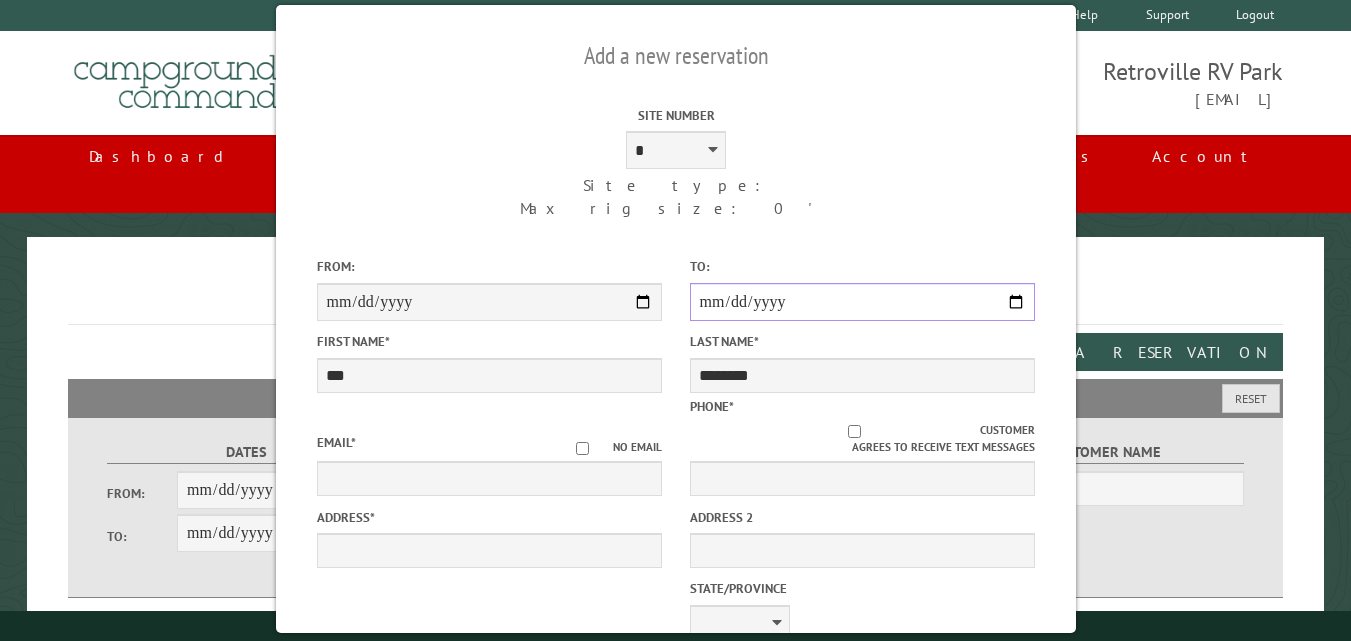 click on "**********" at bounding box center [861, 302] 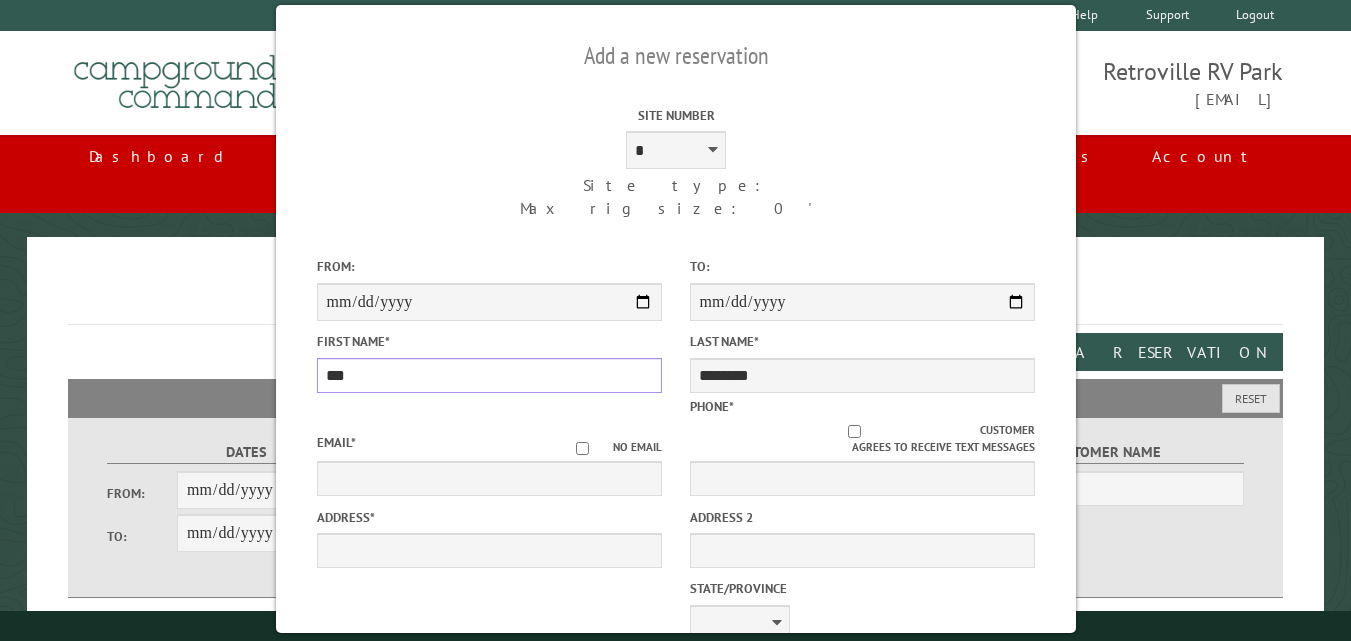 drag, startPoint x: 366, startPoint y: 372, endPoint x: 267, endPoint y: 413, distance: 107.15409 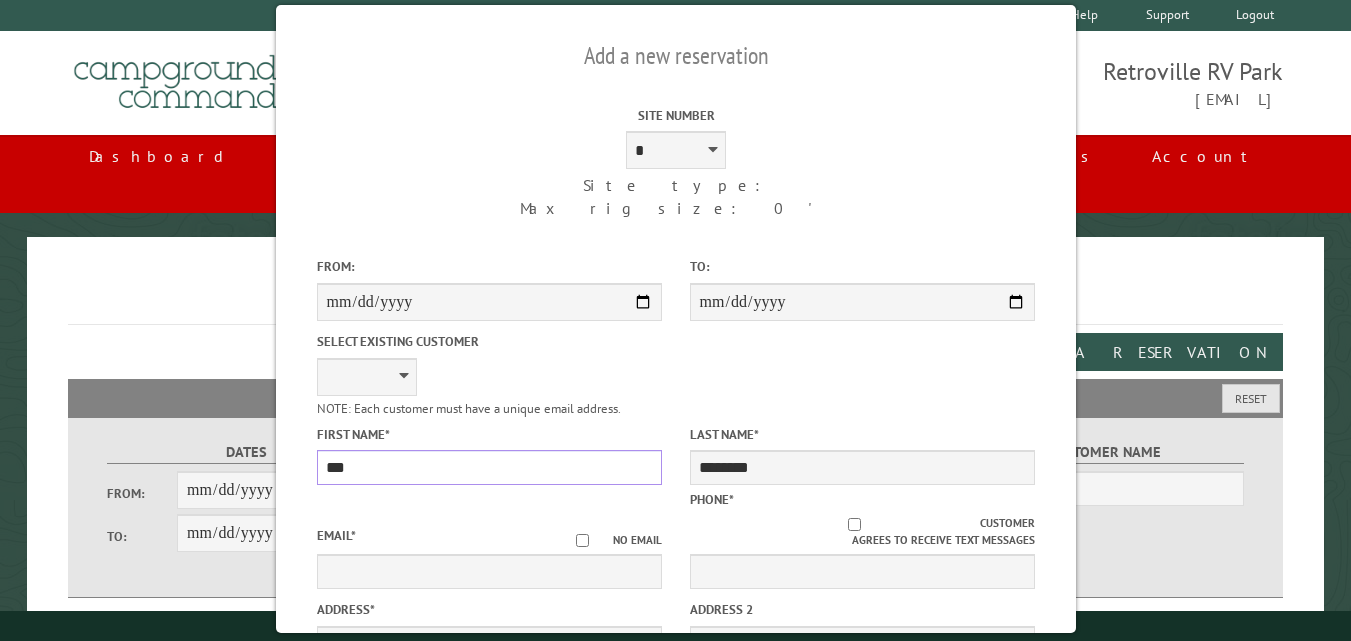 type on "***" 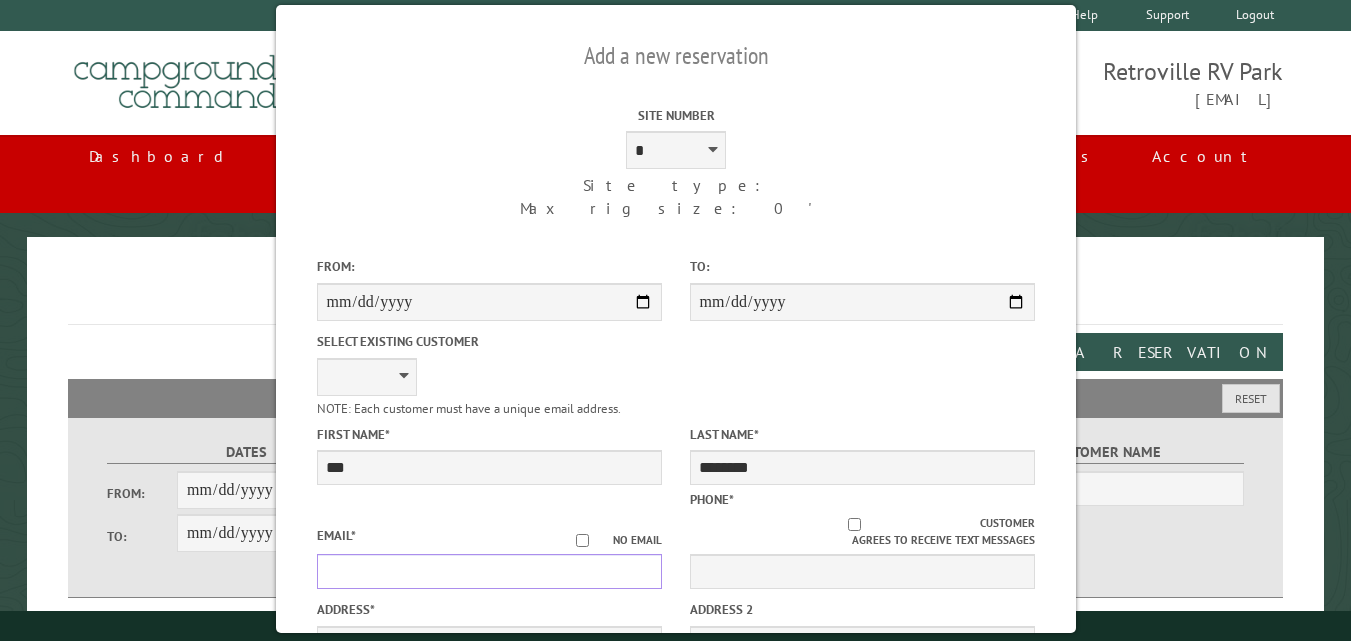 click on "Email *" at bounding box center [488, 571] 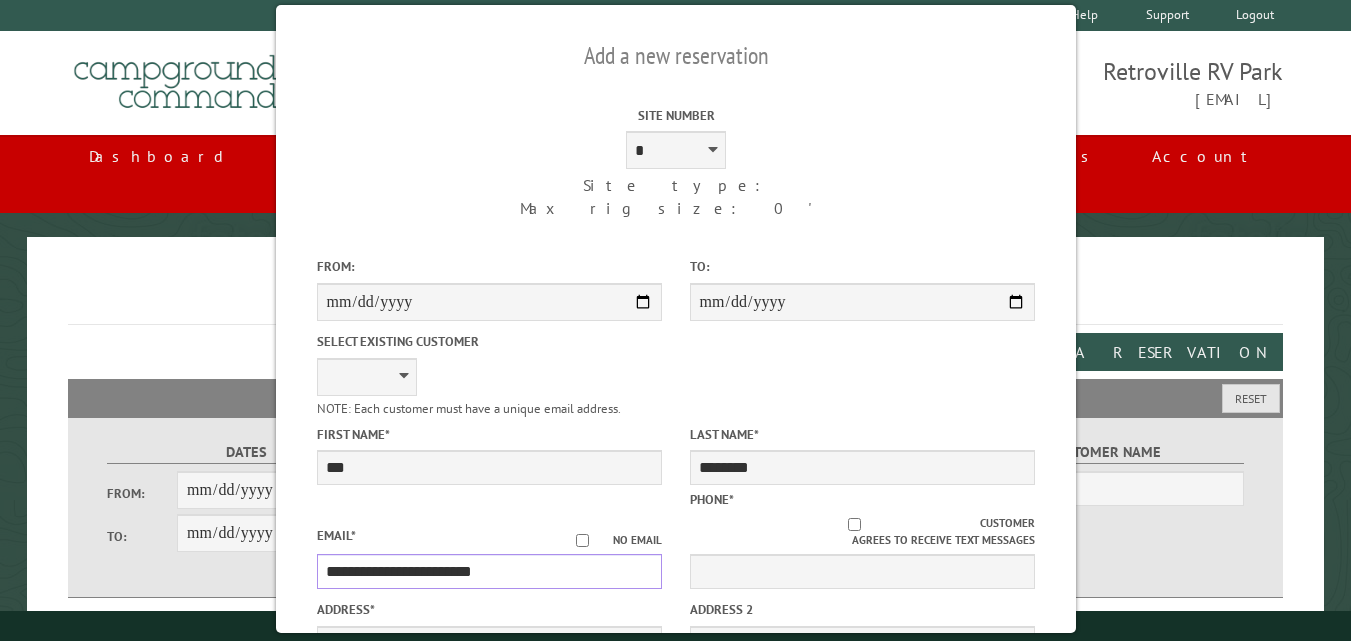 type on "**********" 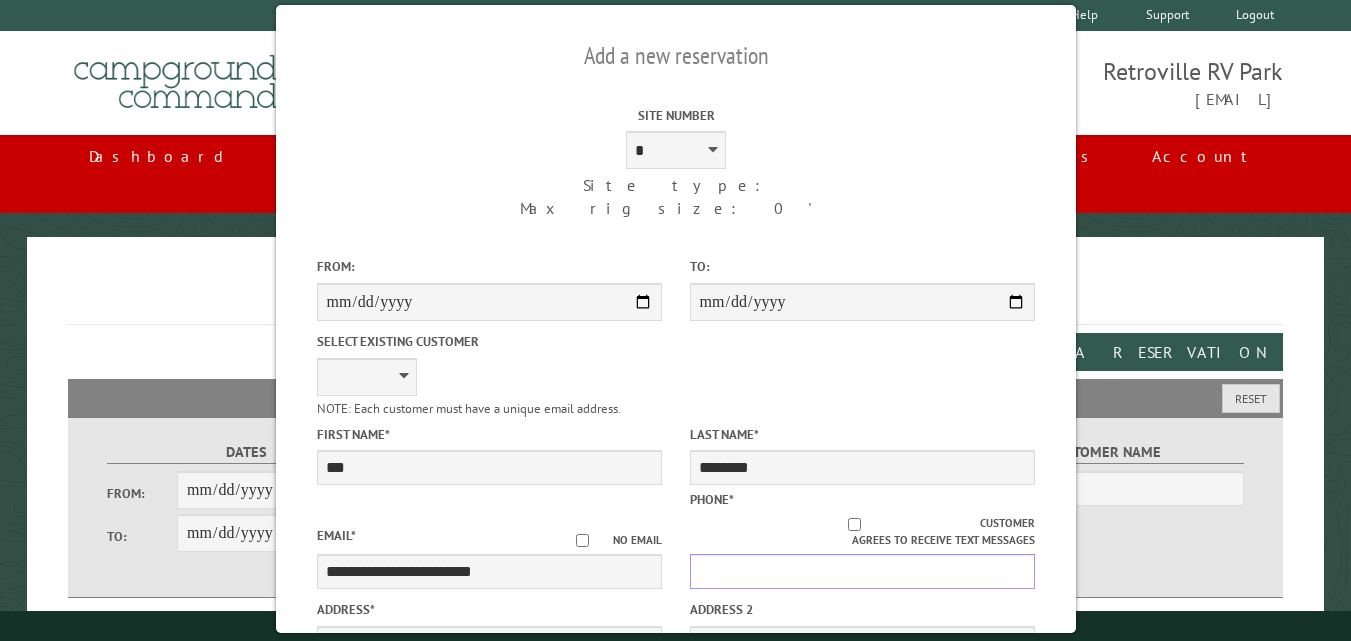 click on "Phone *" at bounding box center (861, 571) 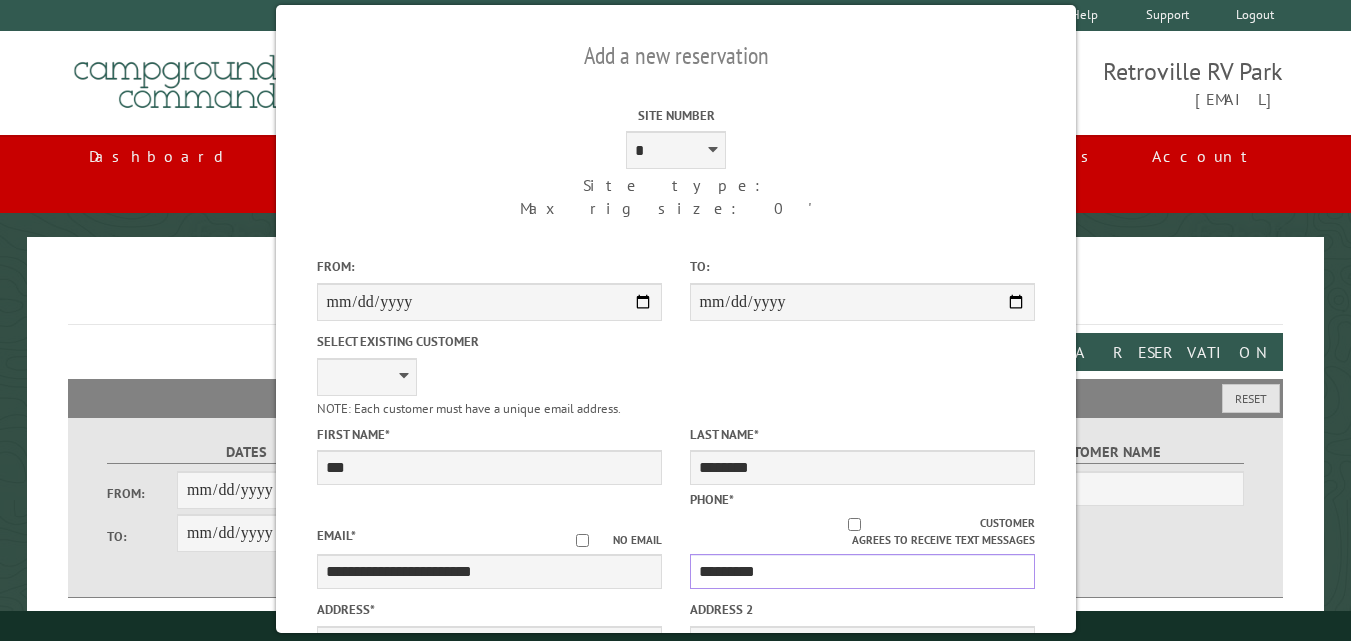 drag, startPoint x: 666, startPoint y: 554, endPoint x: 796, endPoint y: 555, distance: 130.00385 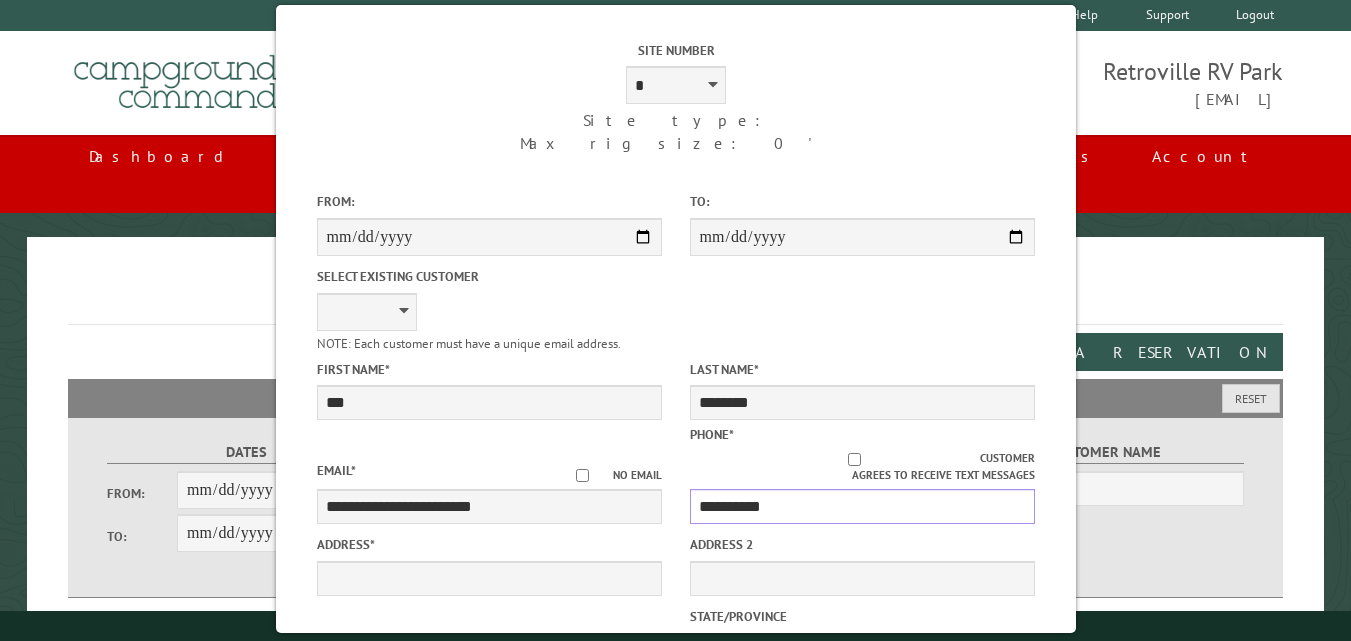 scroll, scrollTop: 200, scrollLeft: 0, axis: vertical 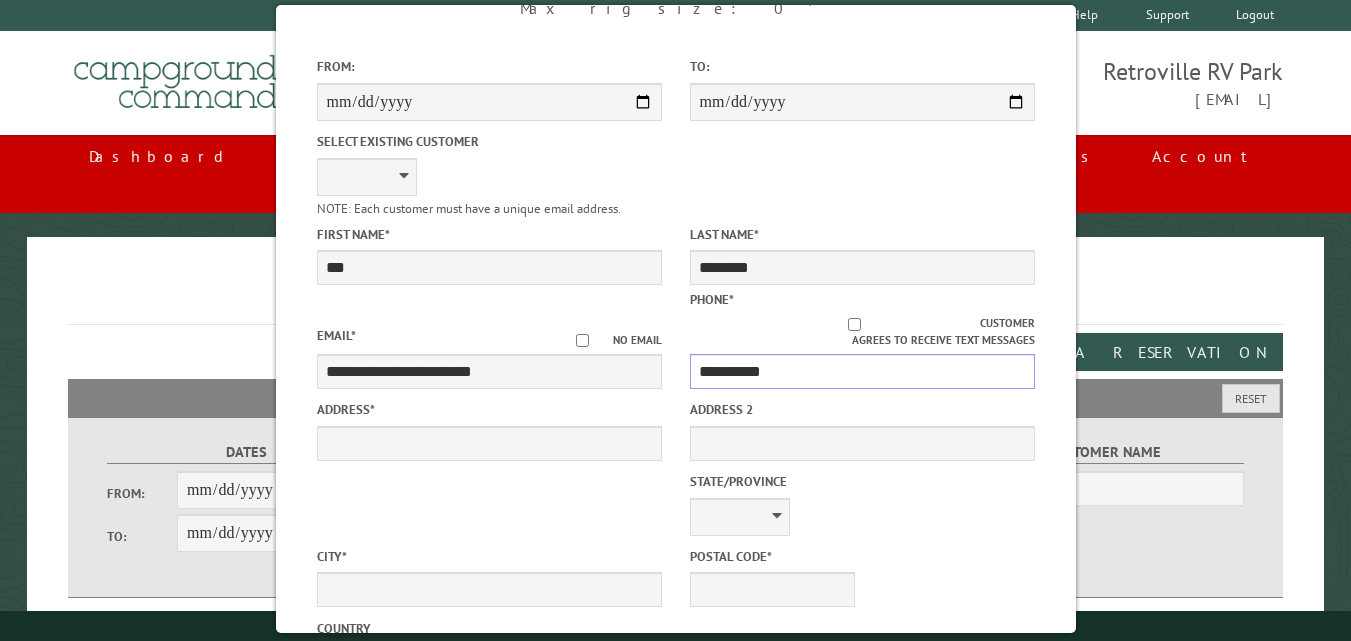 type on "**********" 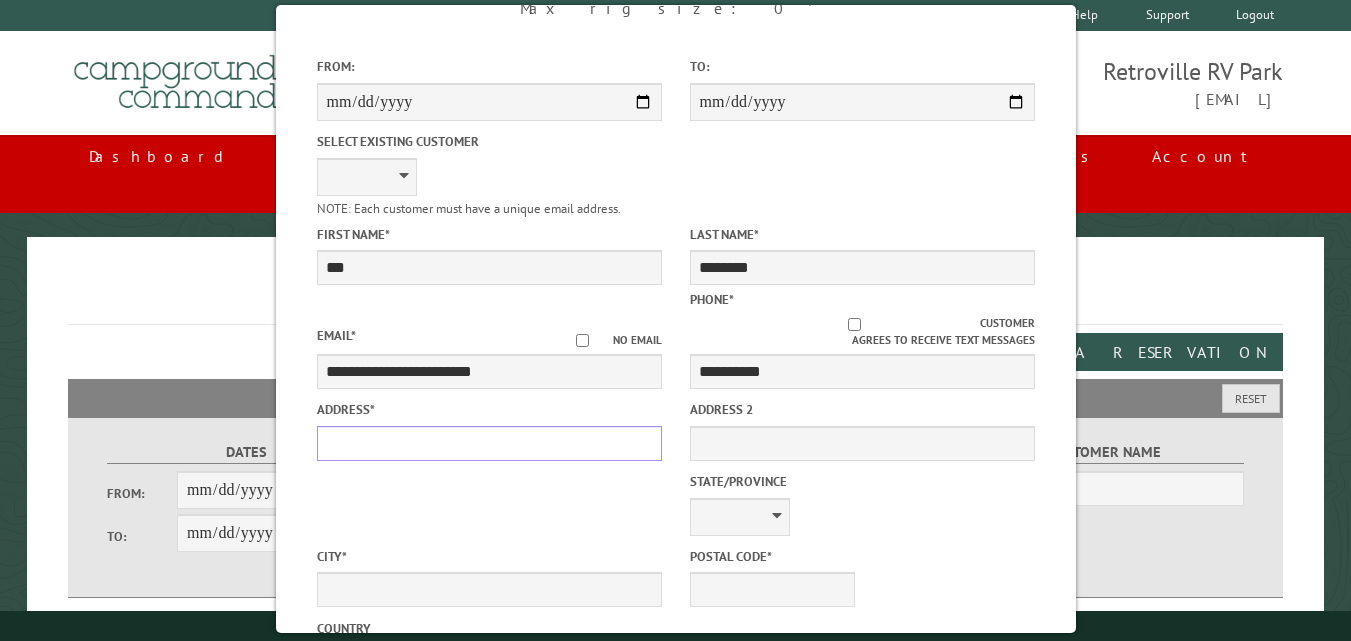 click on "Address *" at bounding box center (488, 443) 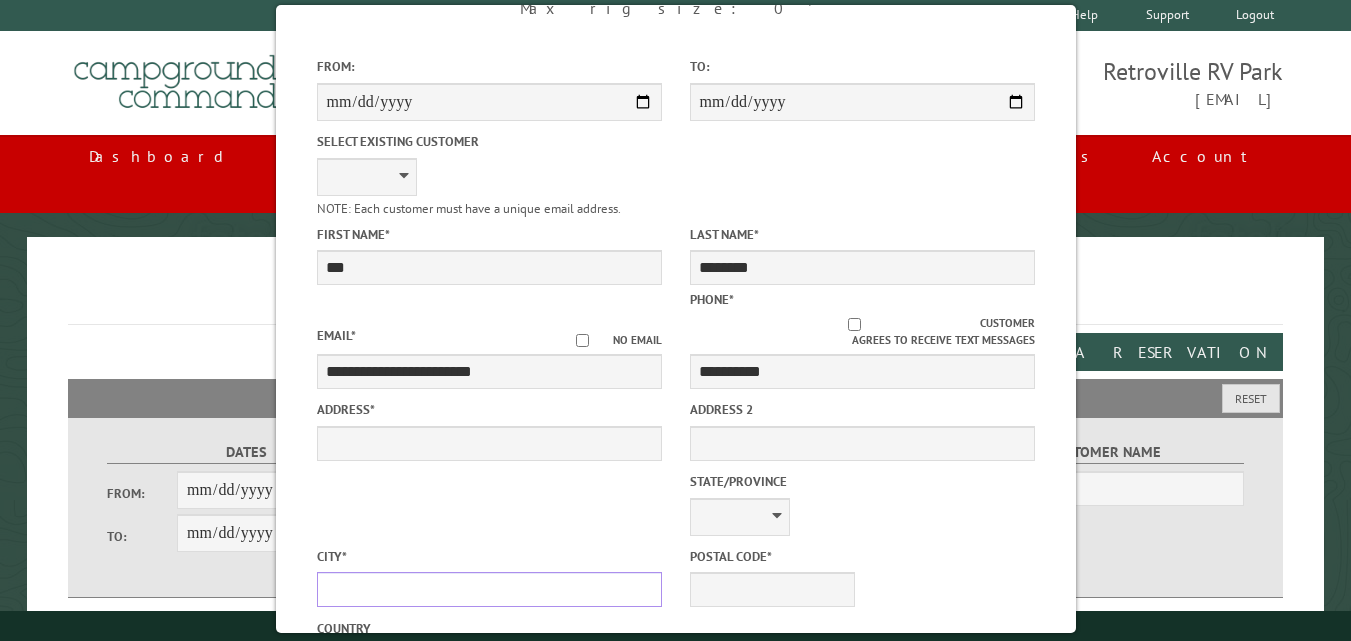 click on "City *" at bounding box center (488, 589) 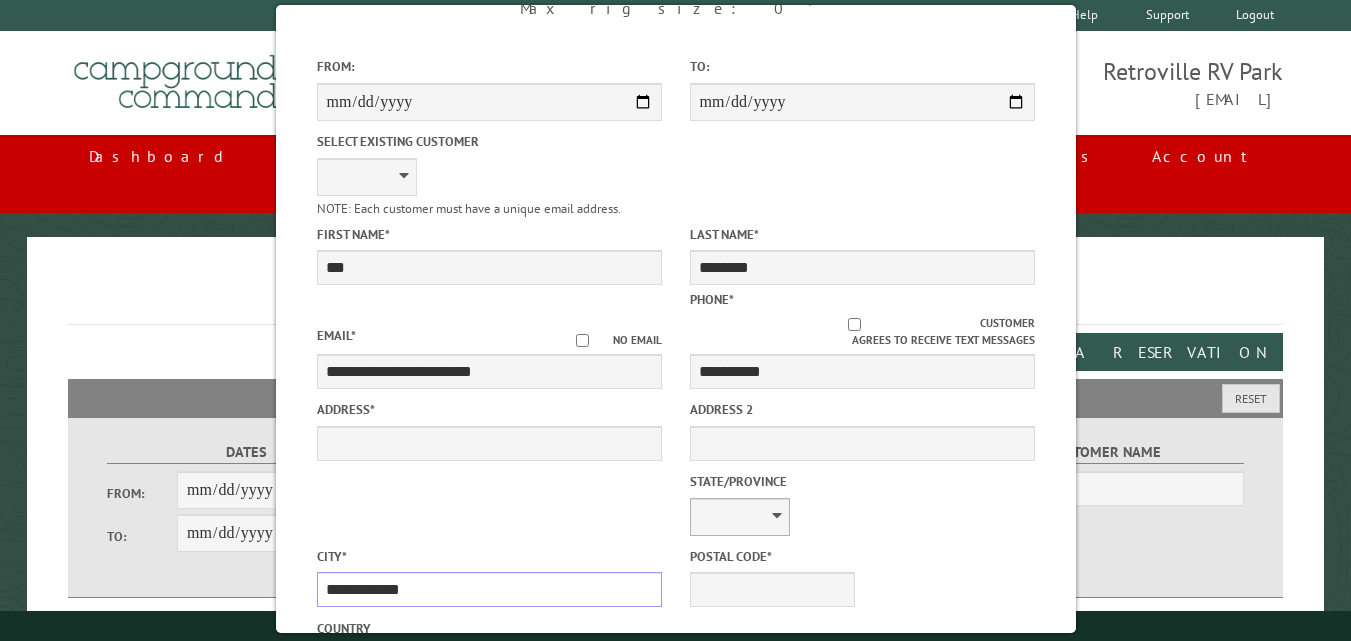 type on "**********" 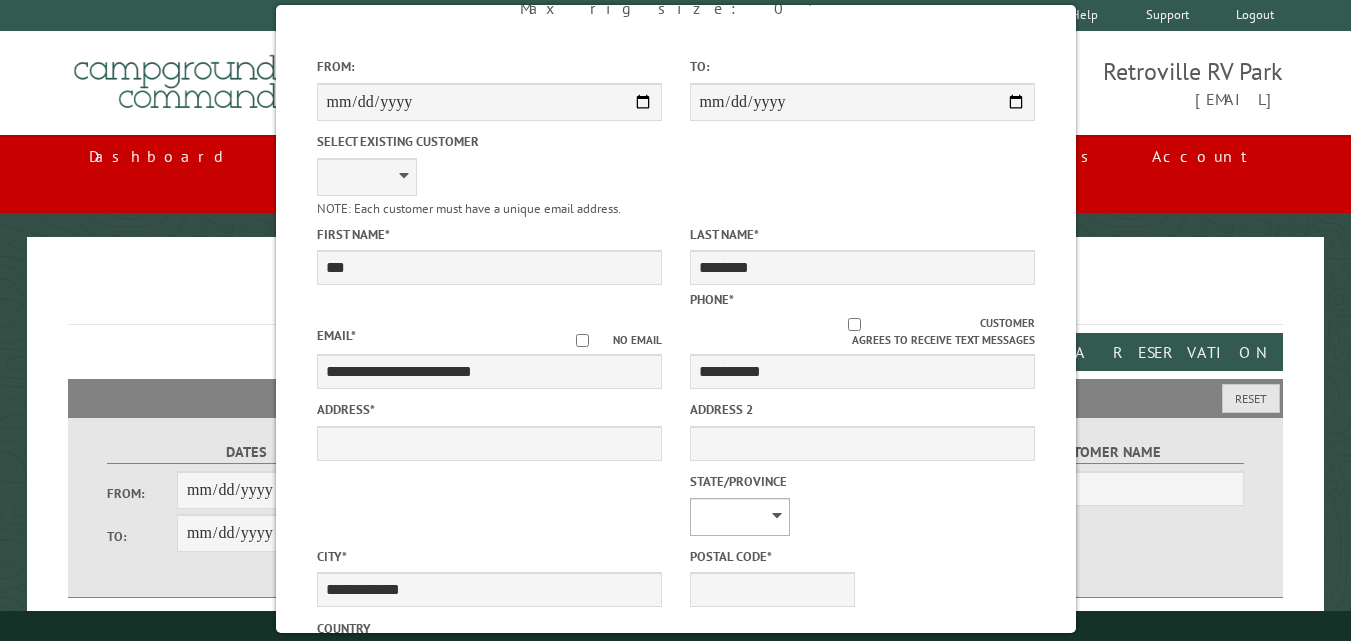 click on "** ** ** ** ** ** ** ** ** ** ** ** ** ** ** ** ** ** ** ** ** ** ** ** ** ** ** ** ** ** ** ** ** ** ** ** ** ** ** ** ** ** ** ** ** ** ** ** ** ** ** ** ** ** ** ** ** ** ** ** ** ** ** **" at bounding box center [739, 517] 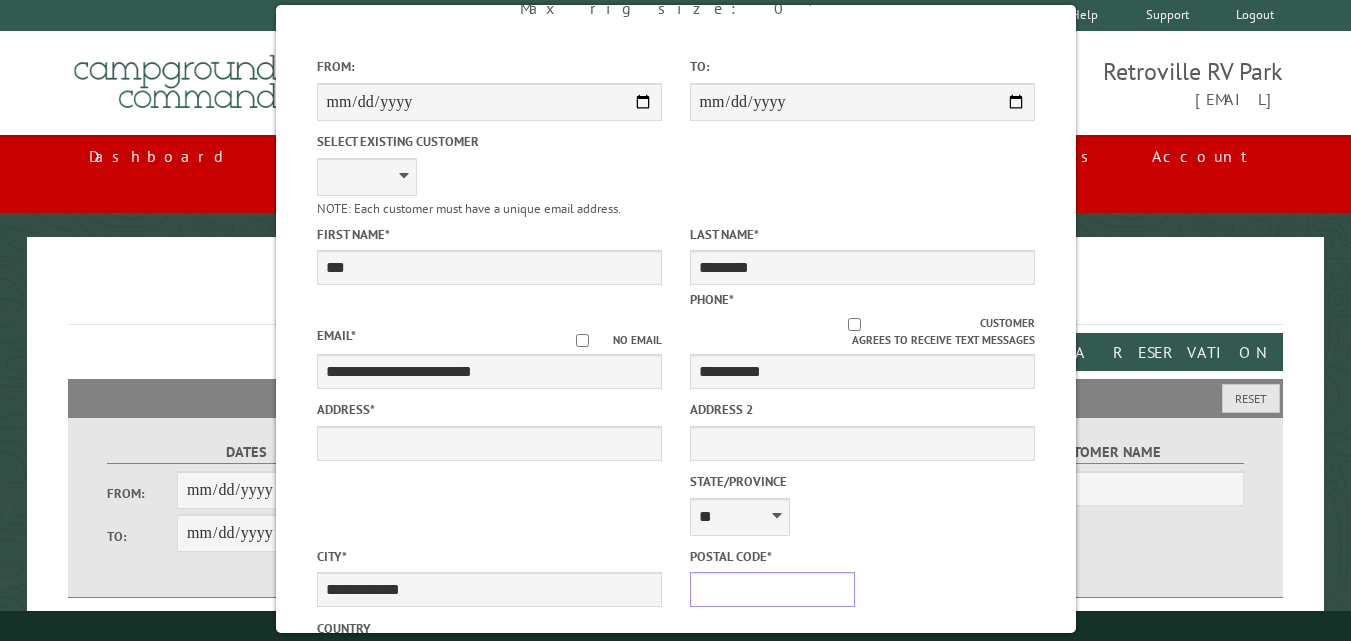 click on "Postal Code *" at bounding box center (772, 589) 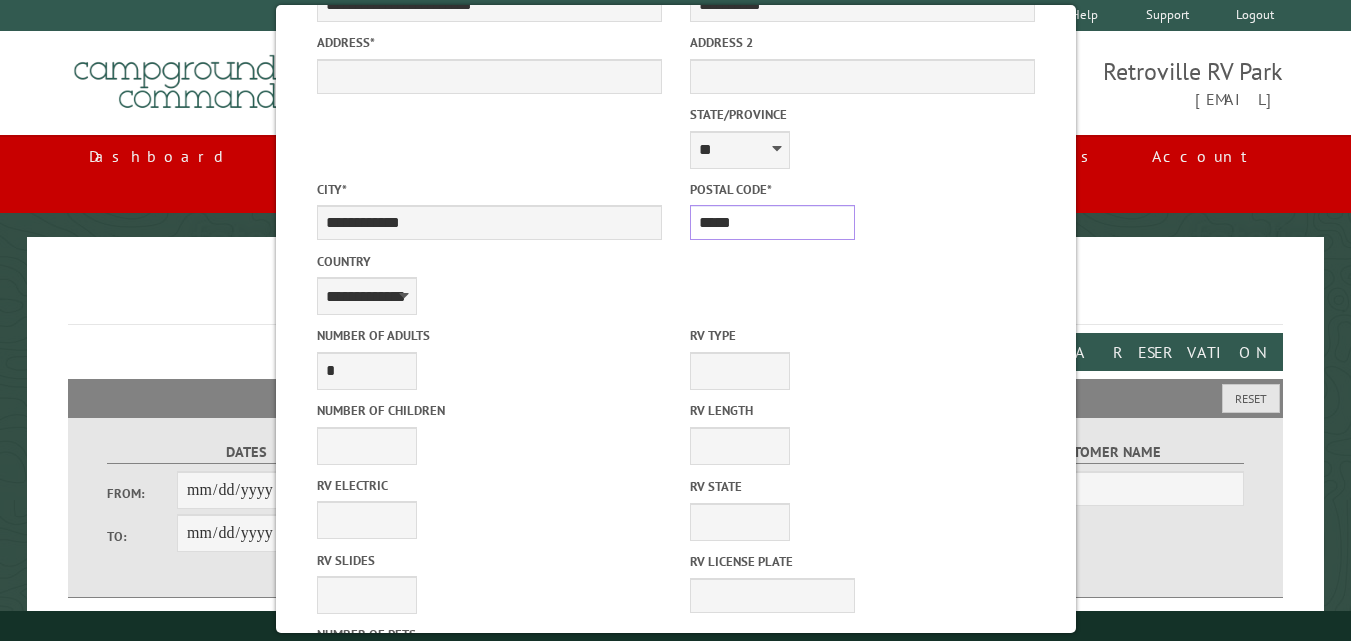 scroll, scrollTop: 600, scrollLeft: 0, axis: vertical 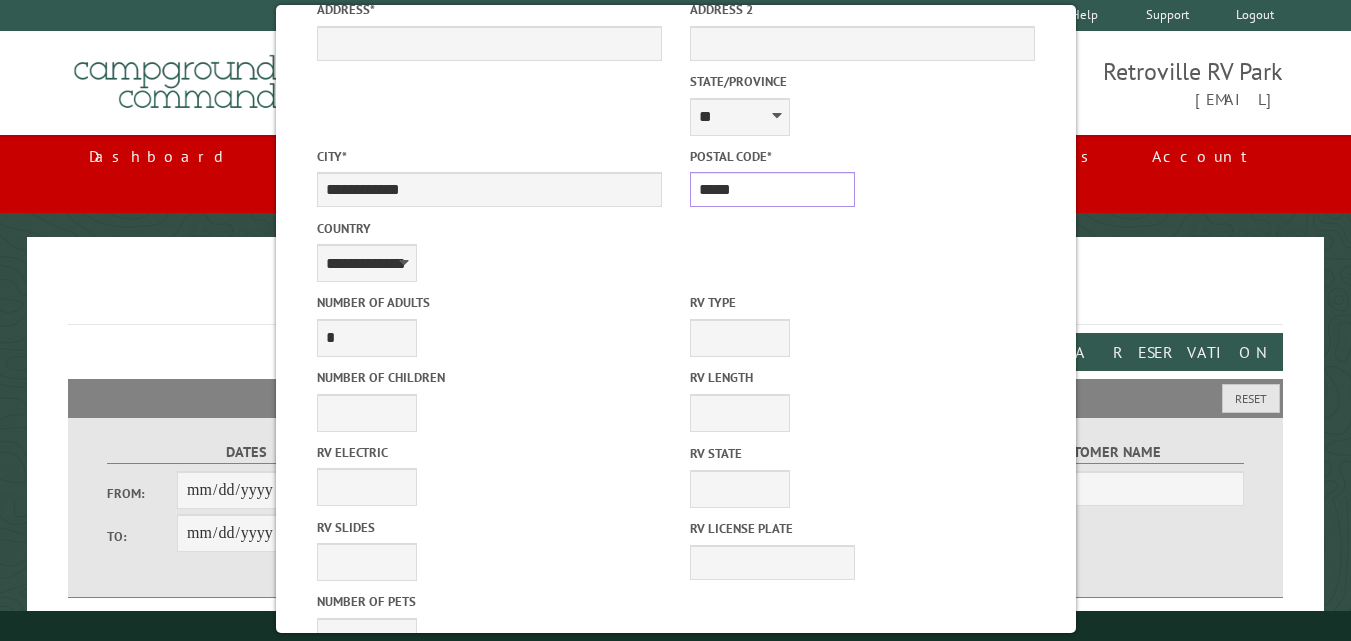 type on "*****" 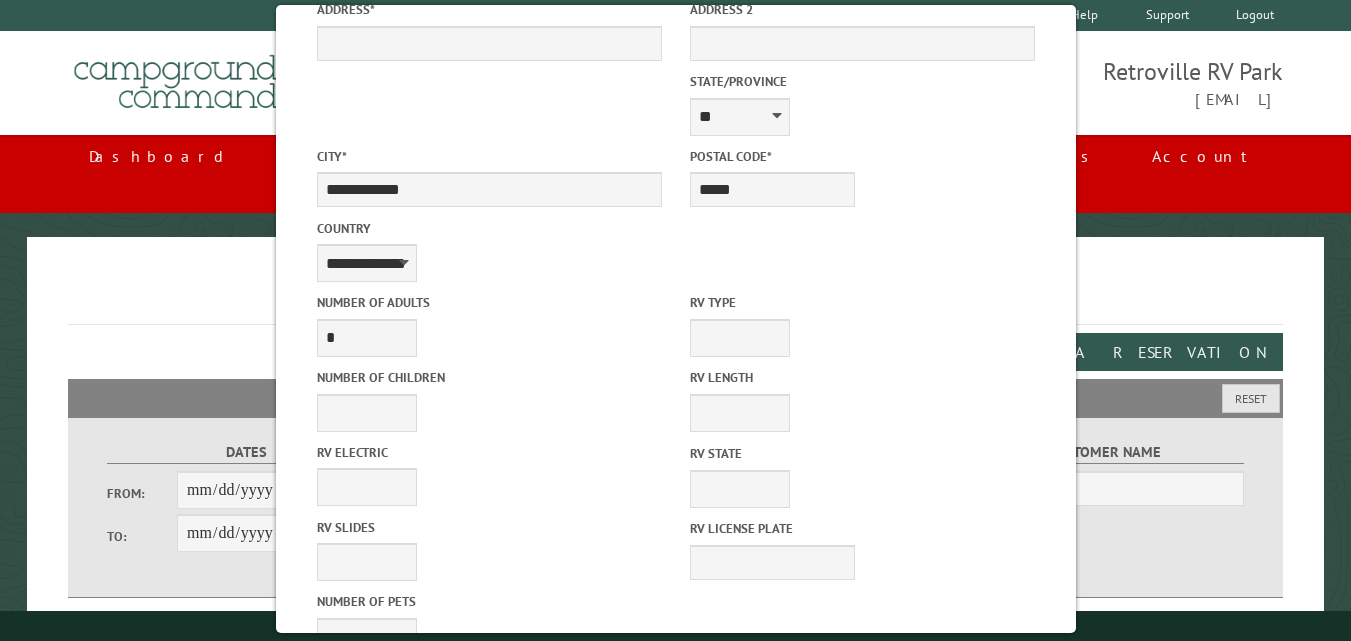 drag, startPoint x: 717, startPoint y: 529, endPoint x: 616, endPoint y: 532, distance: 101.04455 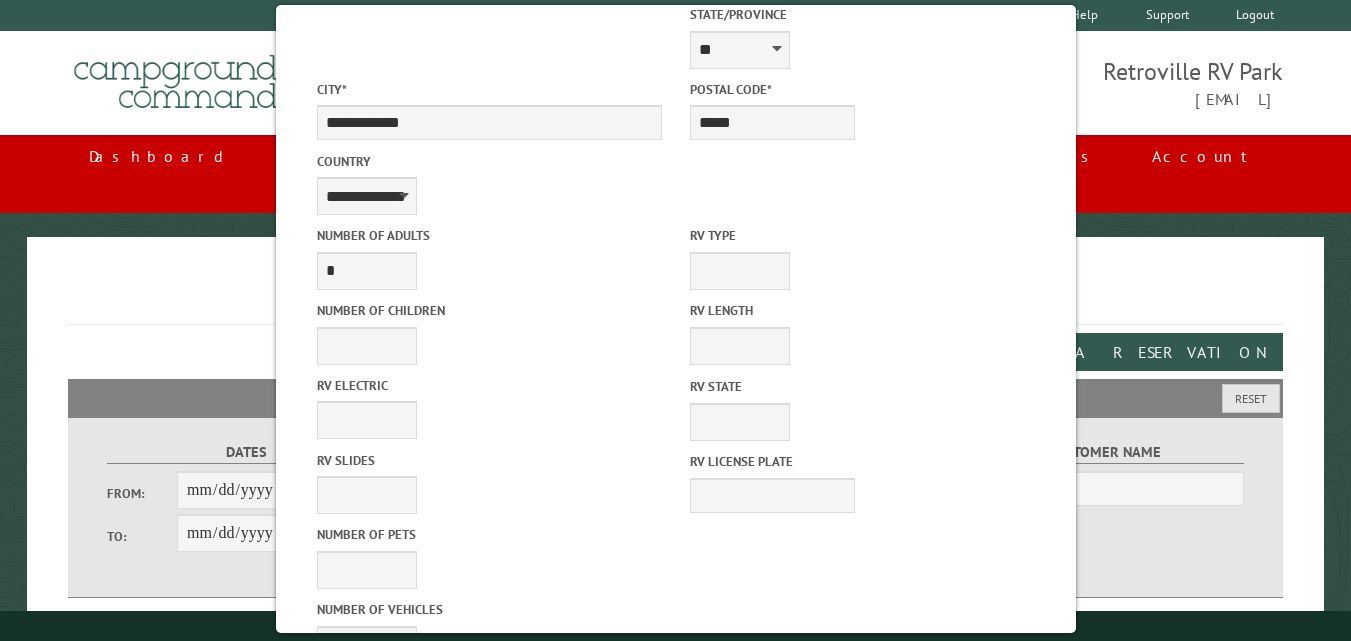 scroll, scrollTop: 700, scrollLeft: 0, axis: vertical 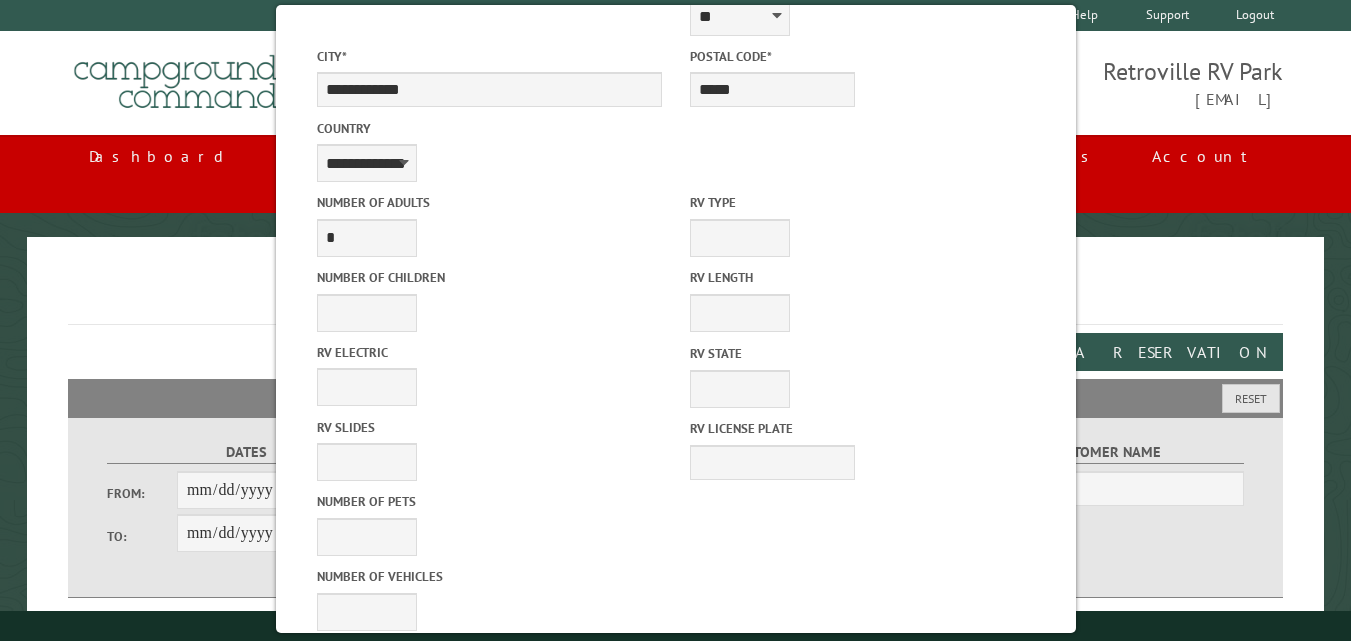type on "*******" 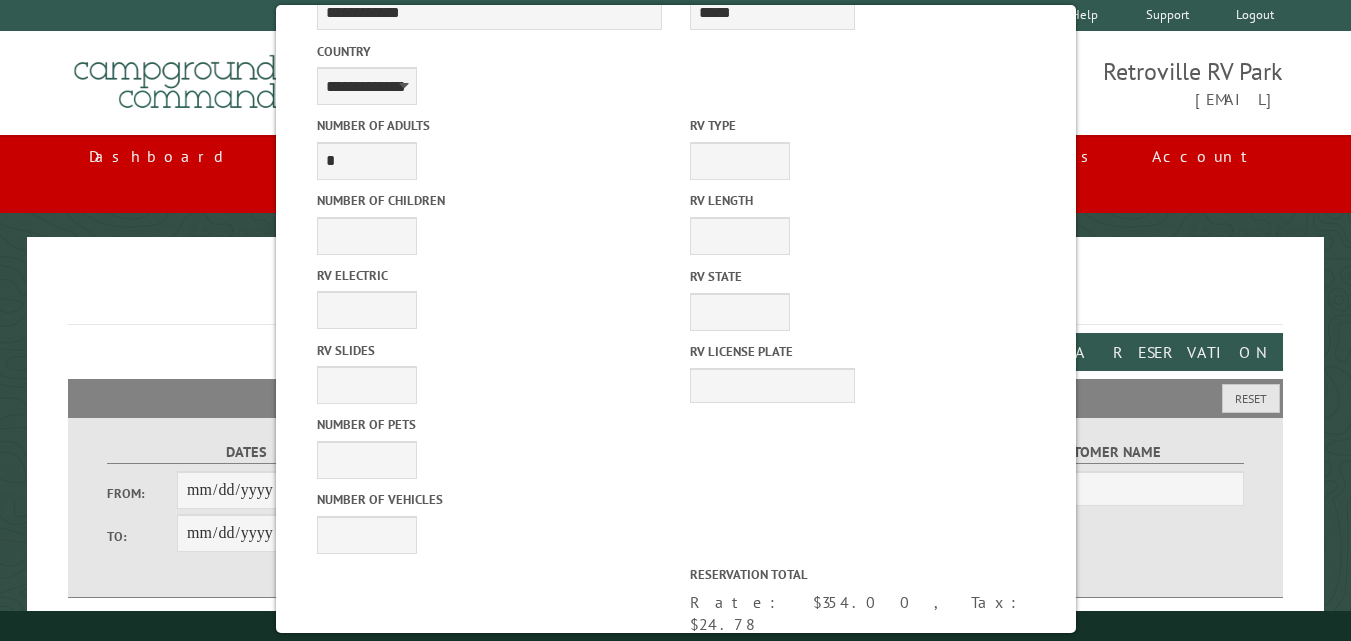 type on "*******" 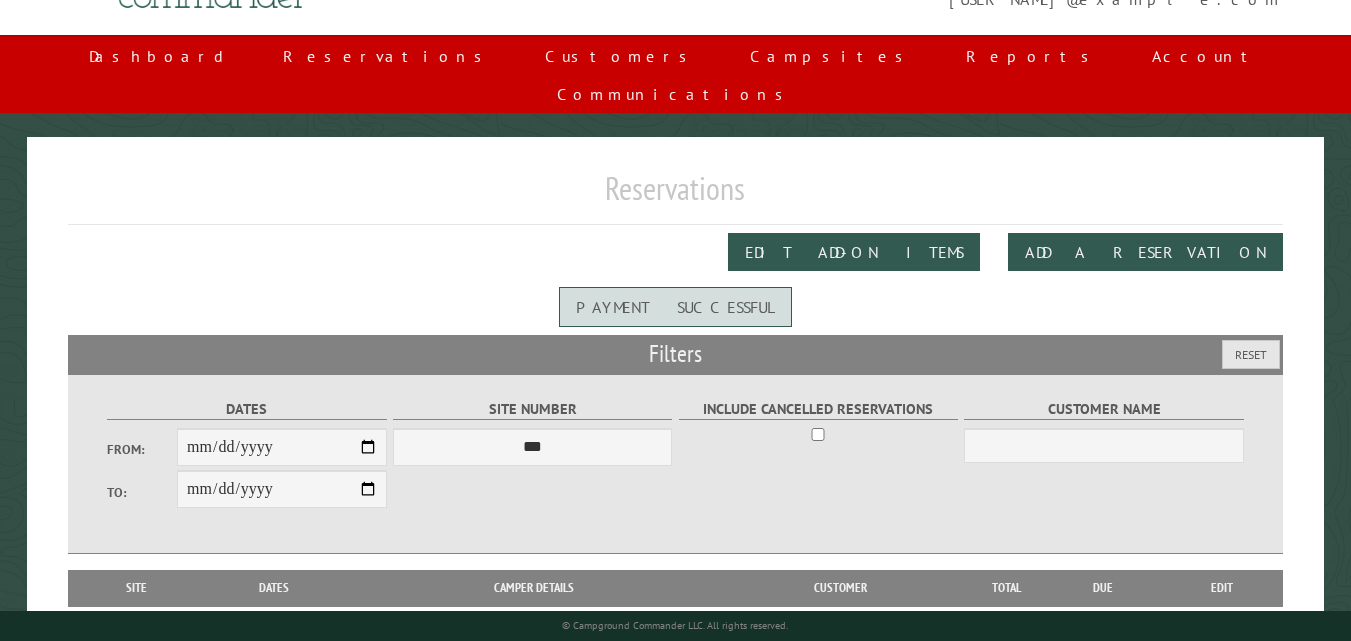 scroll, scrollTop: 134, scrollLeft: 0, axis: vertical 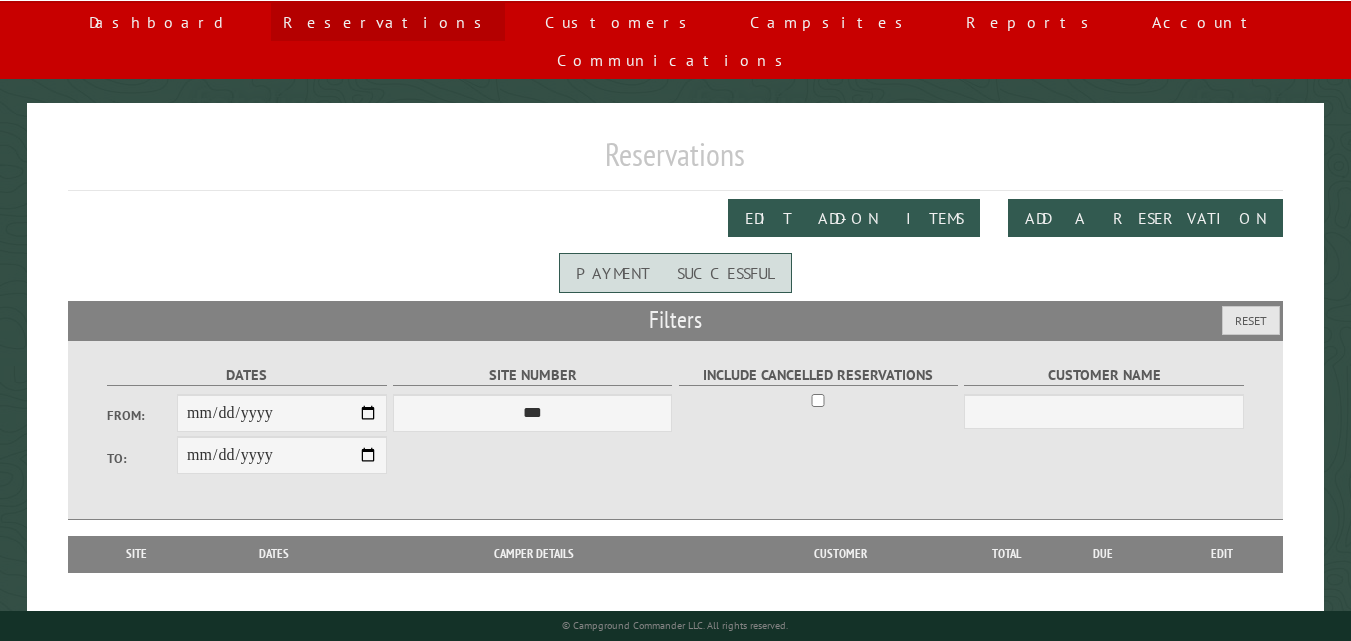click on "Reservations" at bounding box center [388, 22] 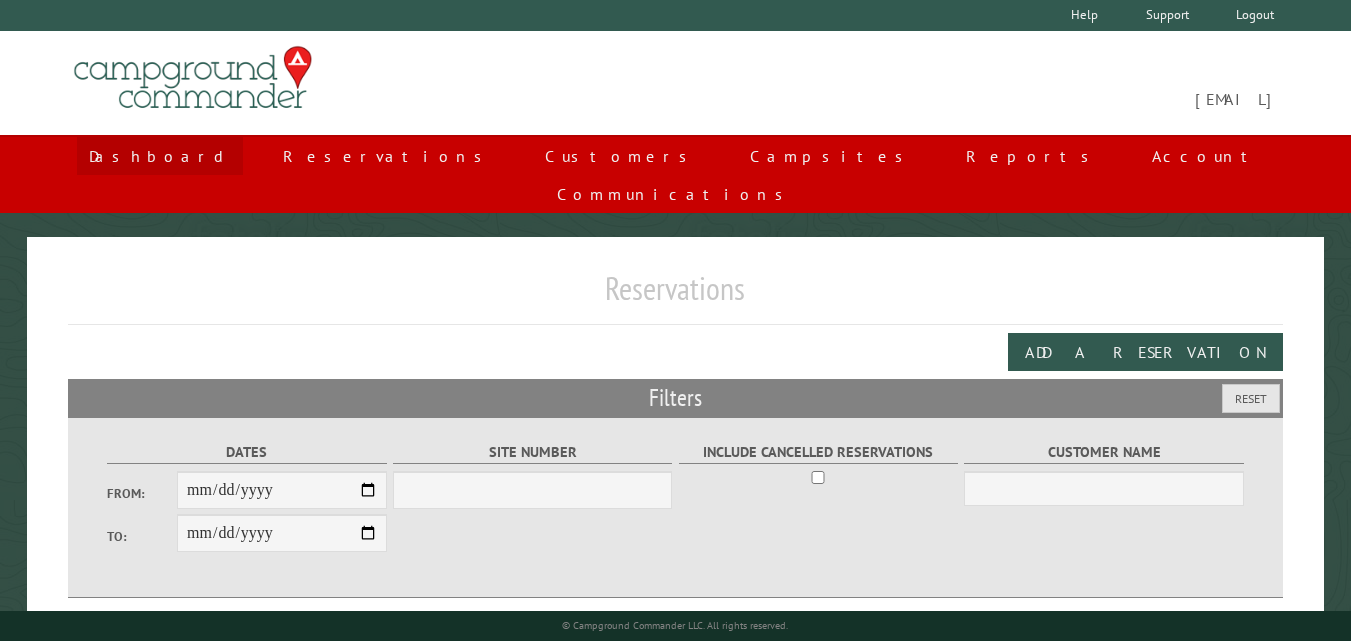scroll, scrollTop: 0, scrollLeft: 0, axis: both 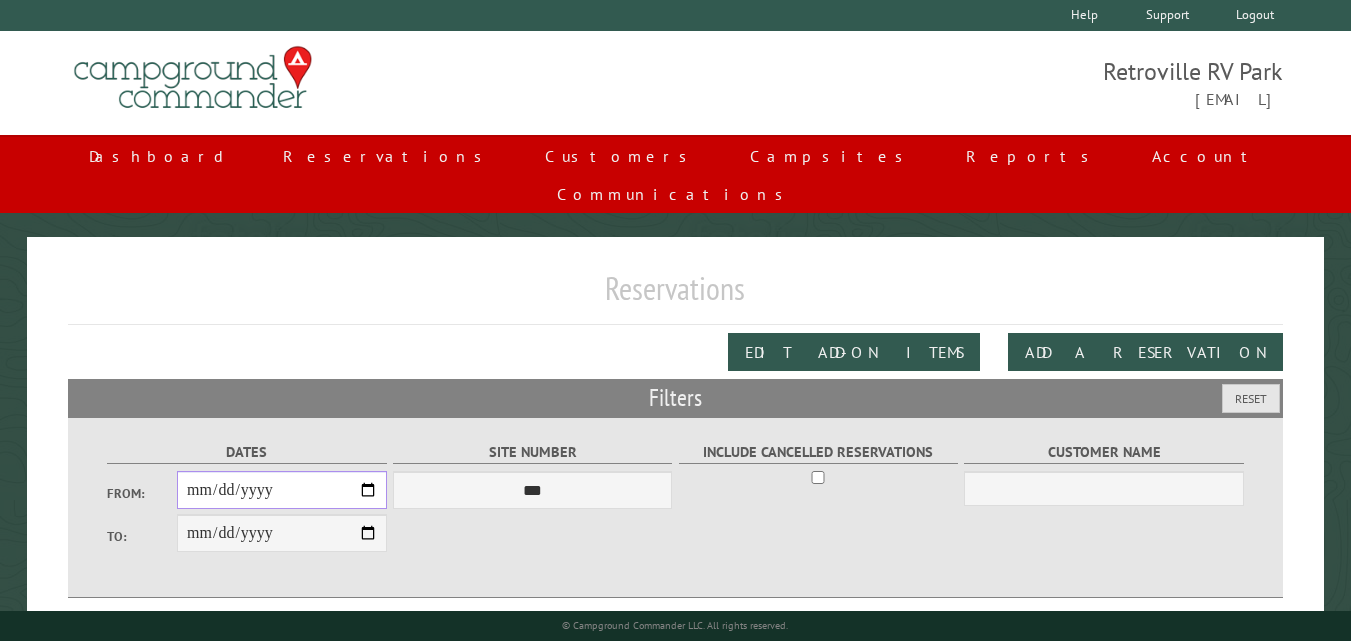 click on "From:" at bounding box center (282, 490) 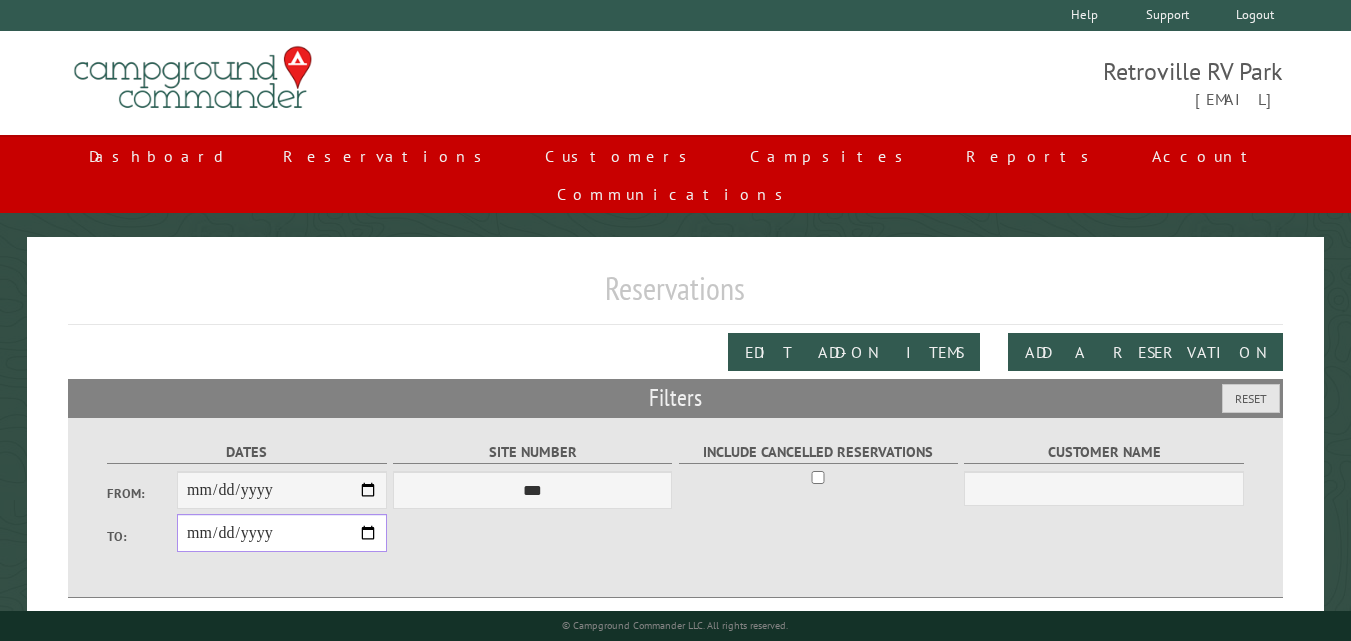 drag, startPoint x: 361, startPoint y: 497, endPoint x: 351, endPoint y: 478, distance: 21.470911 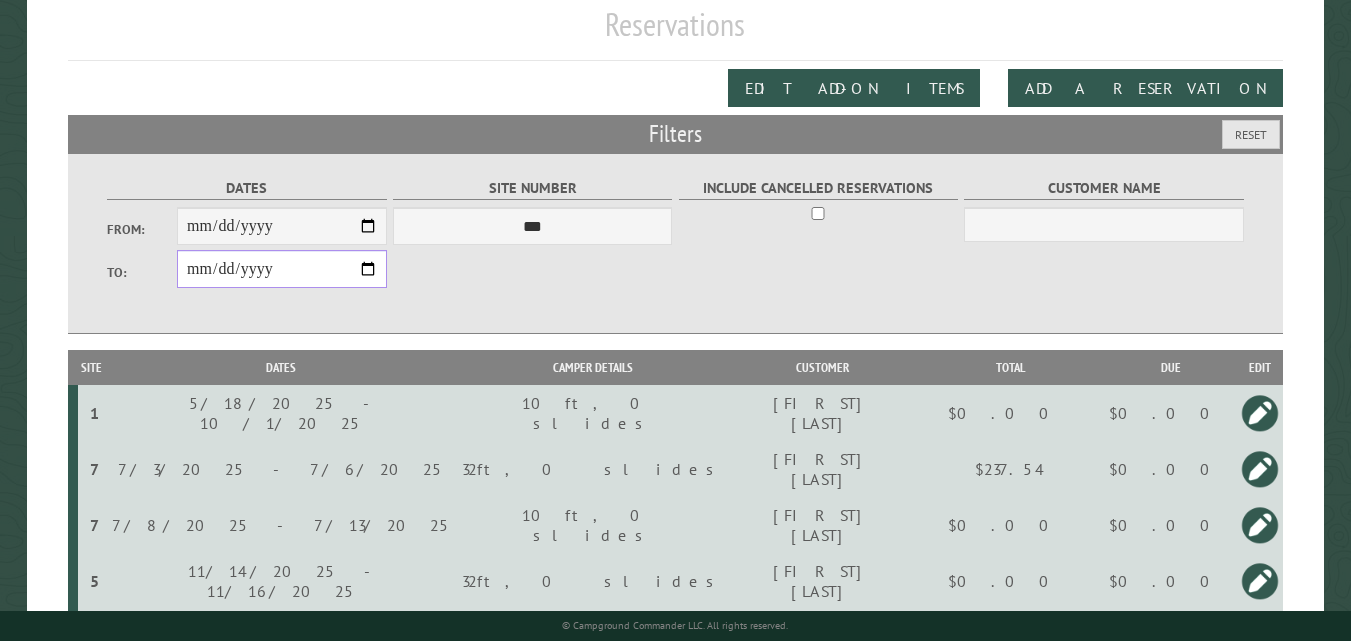 scroll, scrollTop: 358, scrollLeft: 0, axis: vertical 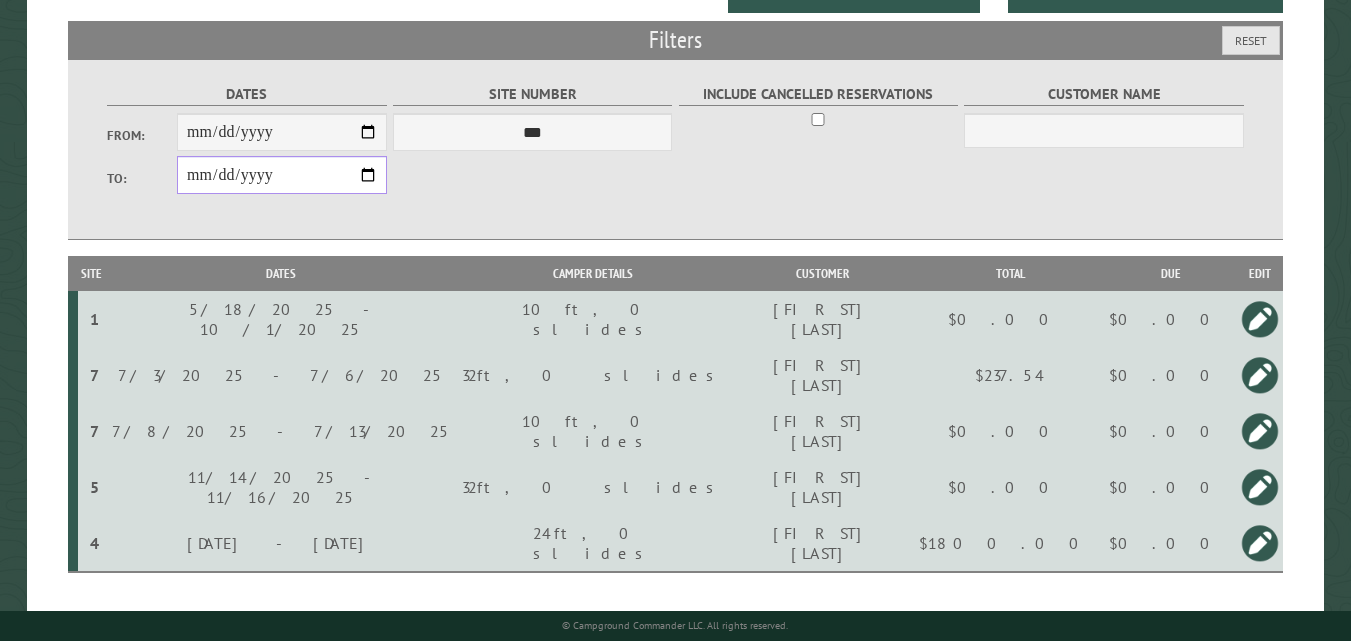 click on "**********" at bounding box center [282, 175] 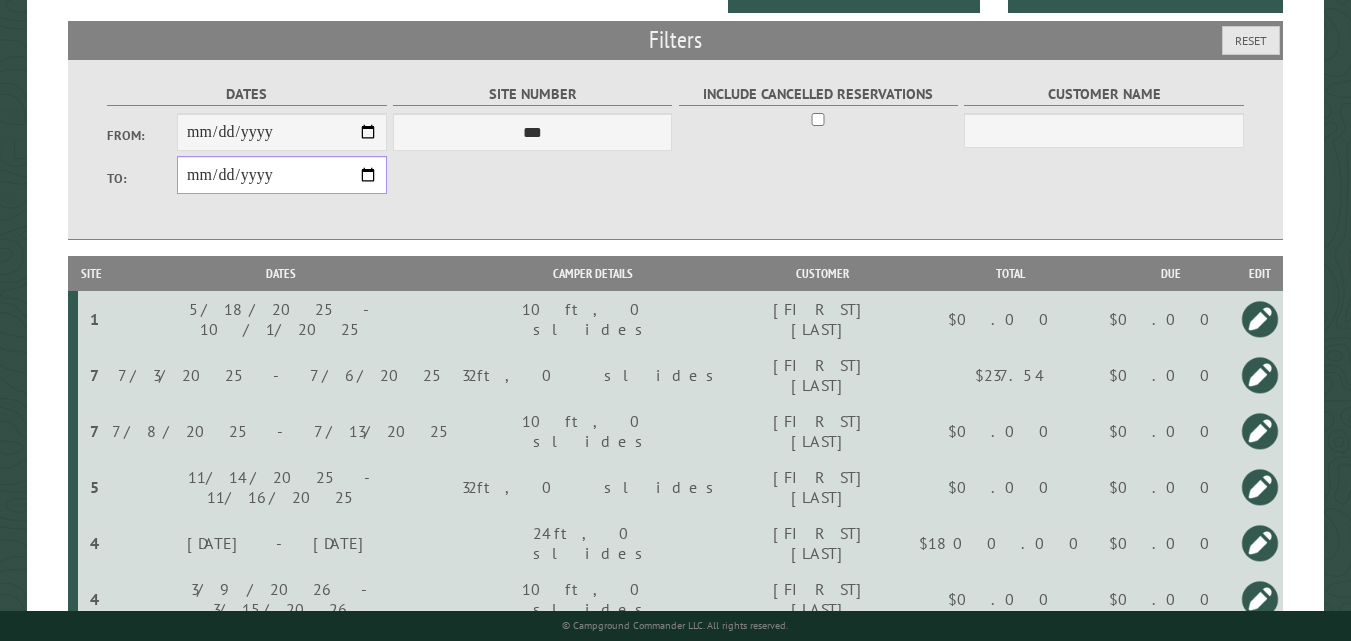 type on "**********" 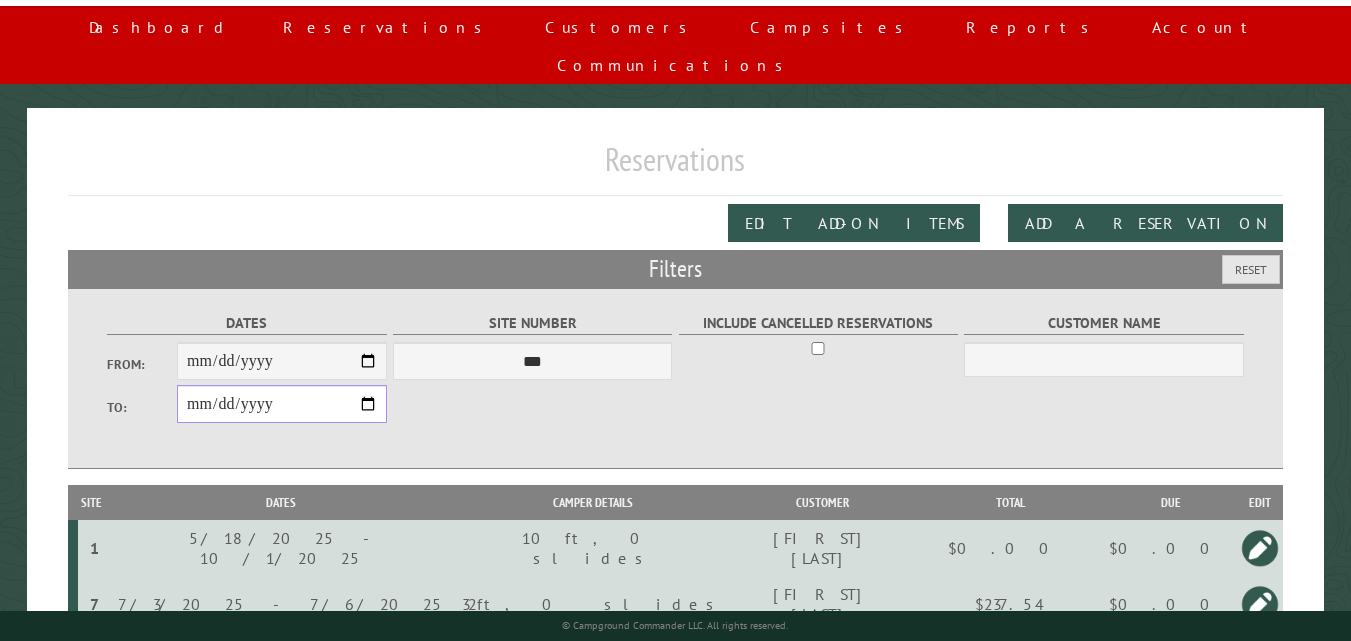 scroll, scrollTop: 114, scrollLeft: 0, axis: vertical 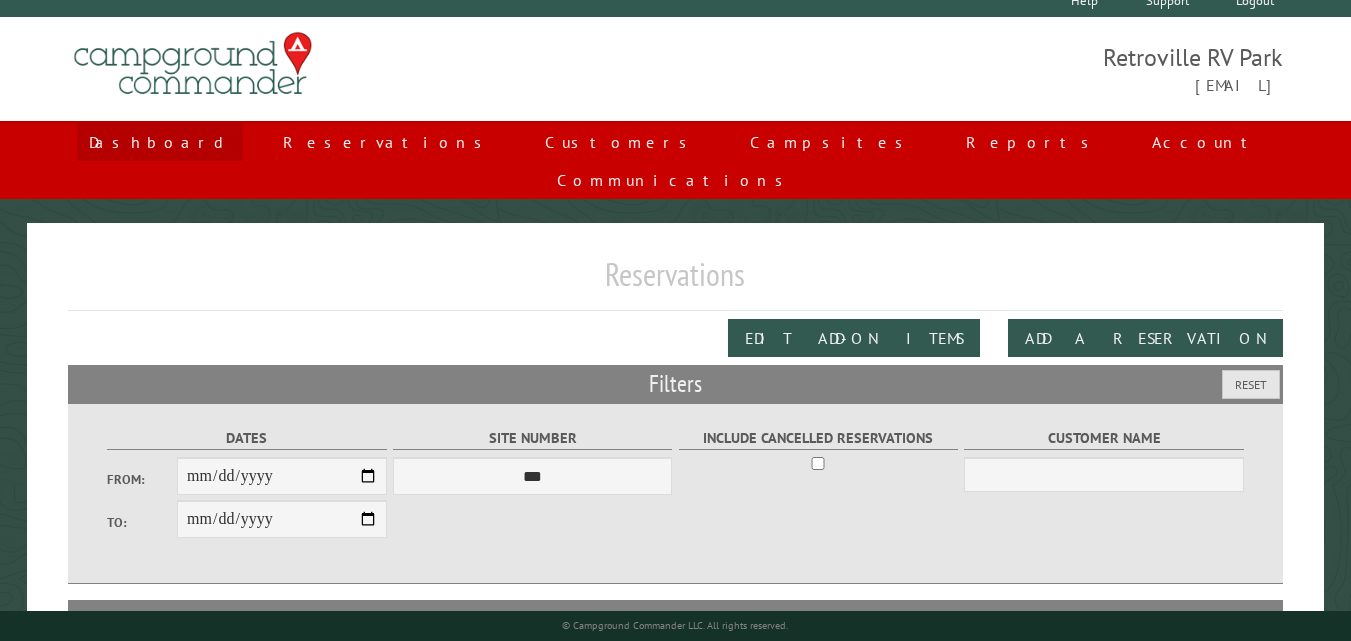 click on "Dashboard" at bounding box center [160, 142] 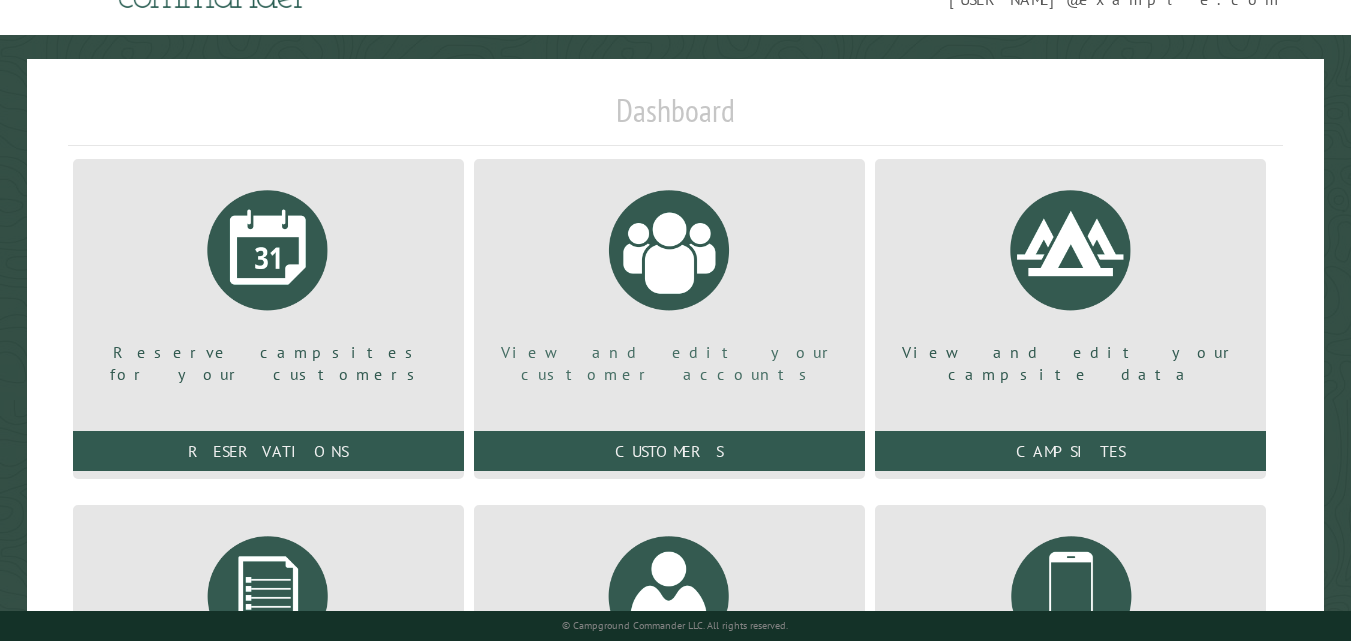 scroll, scrollTop: 0, scrollLeft: 0, axis: both 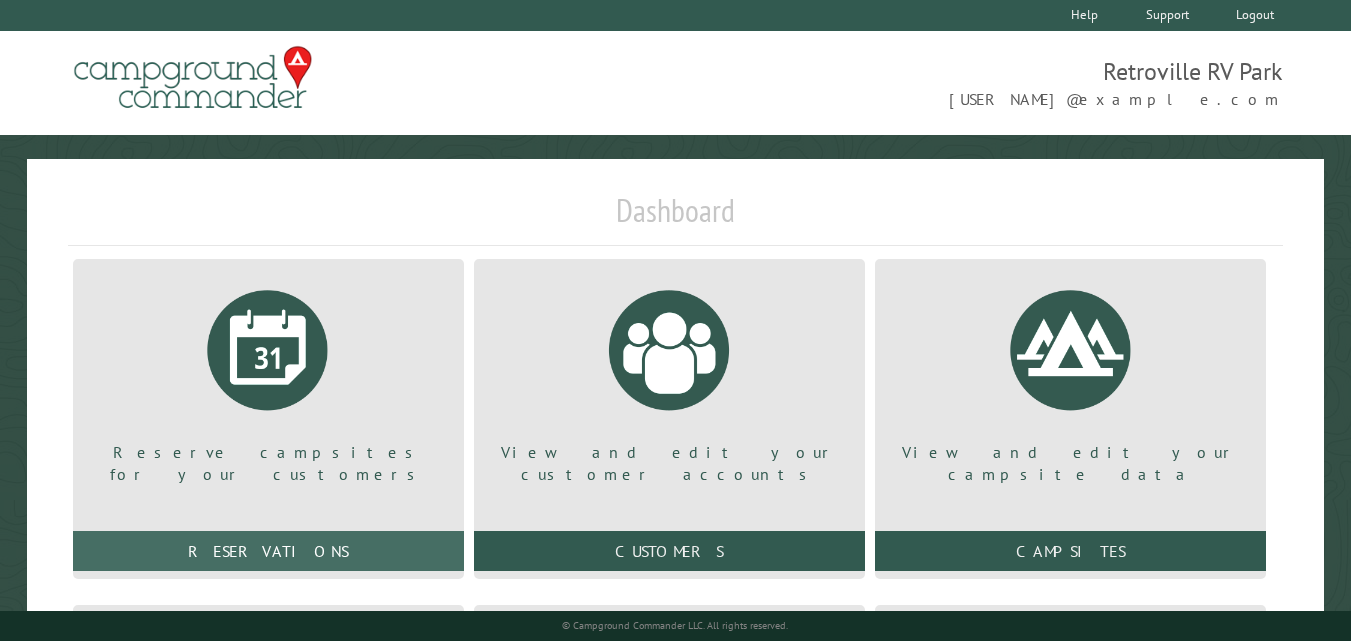 click on "Reservations" at bounding box center (268, 551) 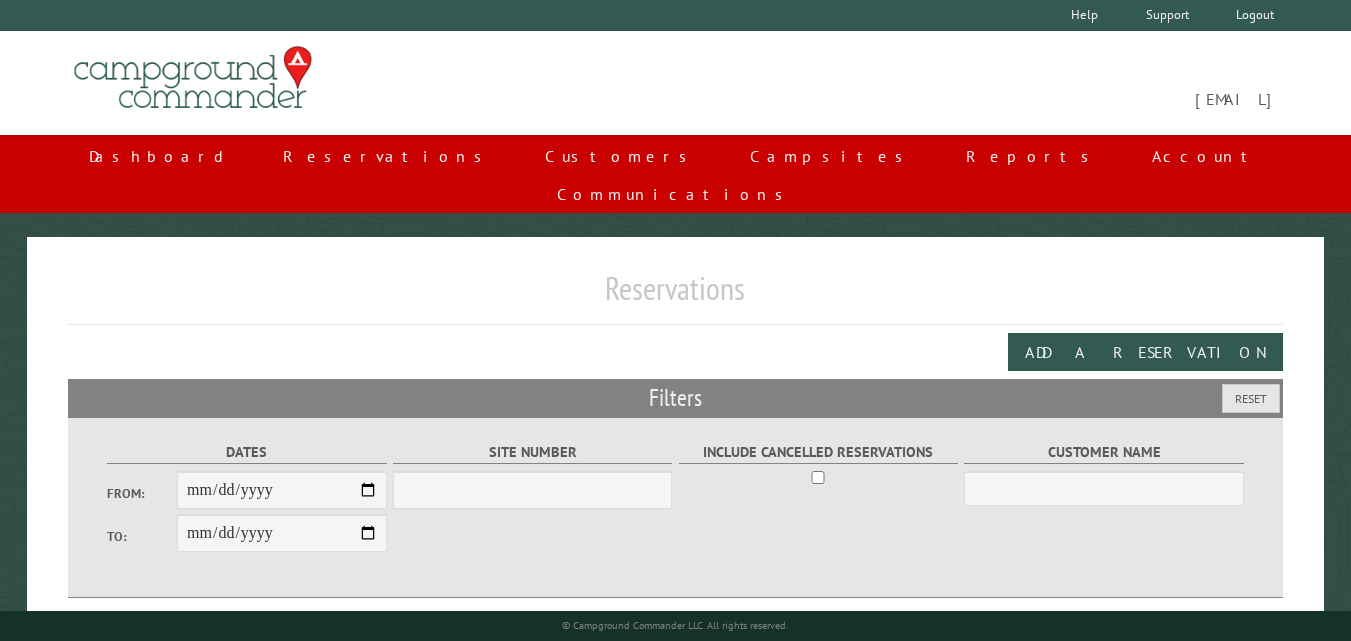 scroll, scrollTop: 0, scrollLeft: 0, axis: both 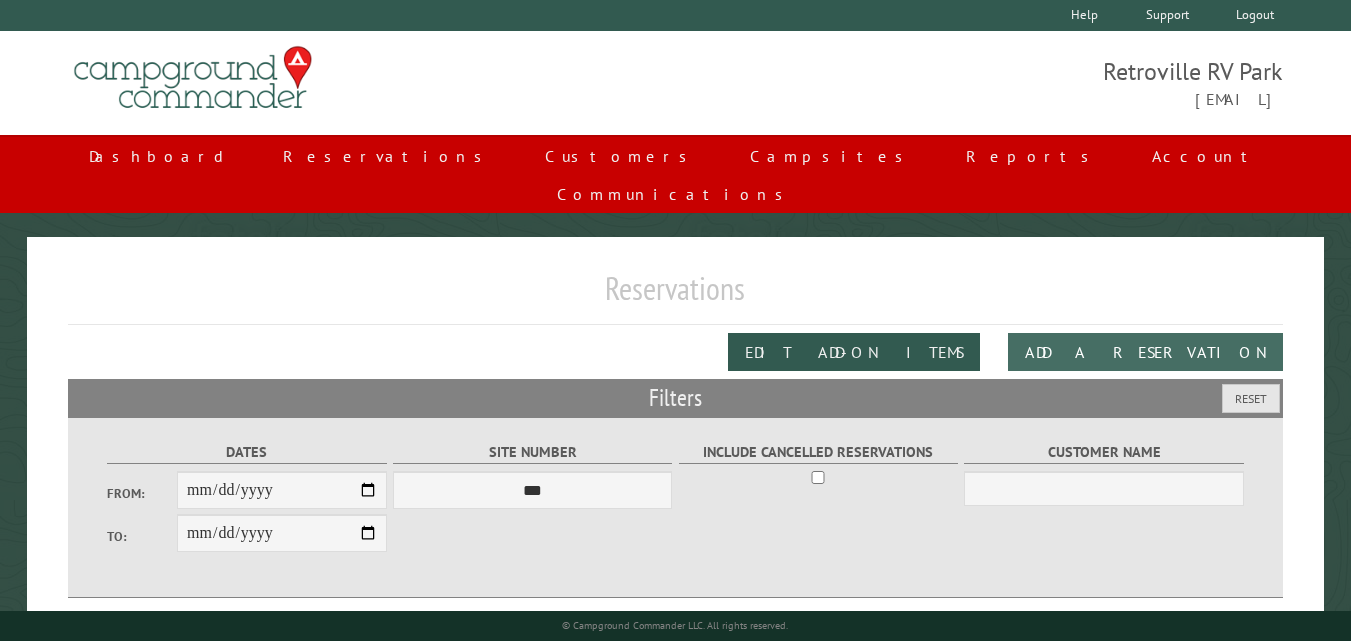 click on "Add a Reservation" at bounding box center (1145, 352) 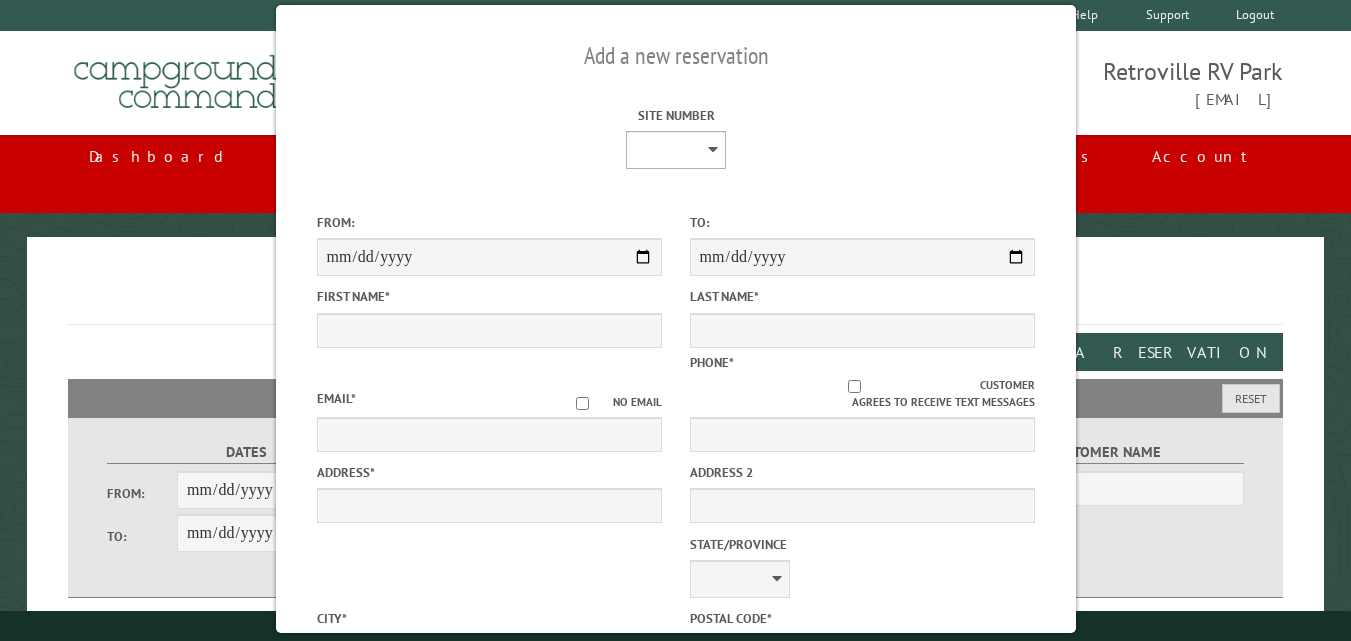 click on "**********" at bounding box center (676, 150) 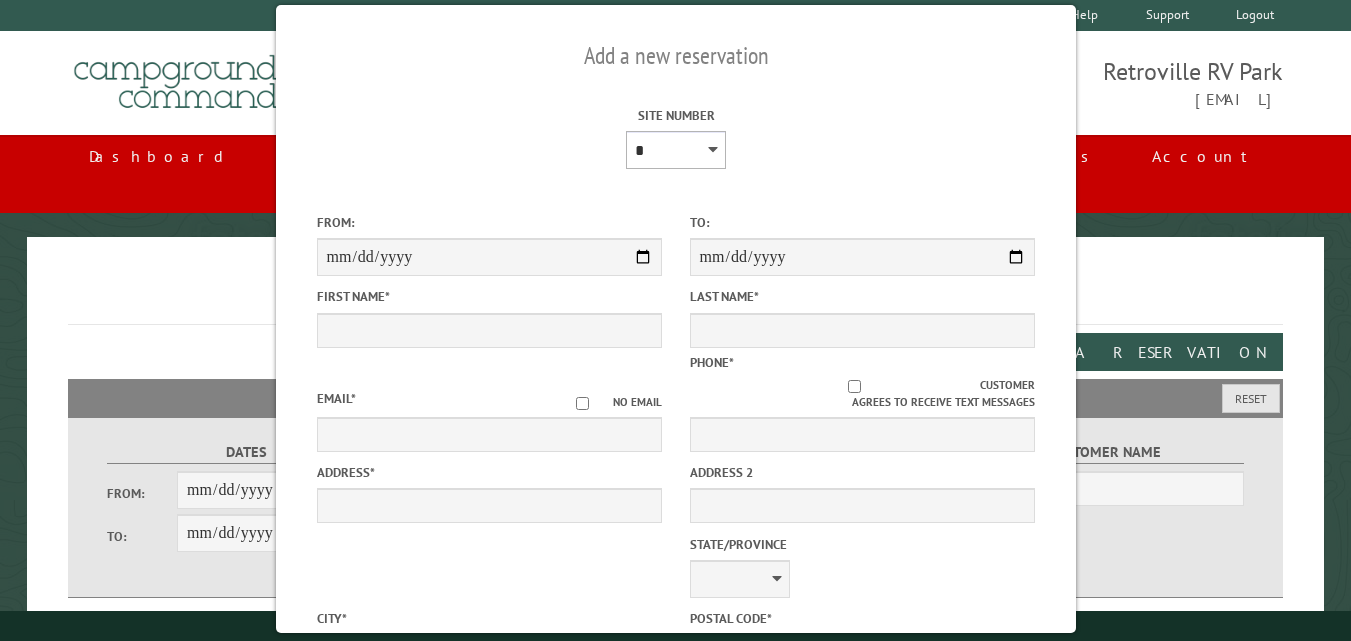 click on "**********" at bounding box center (676, 150) 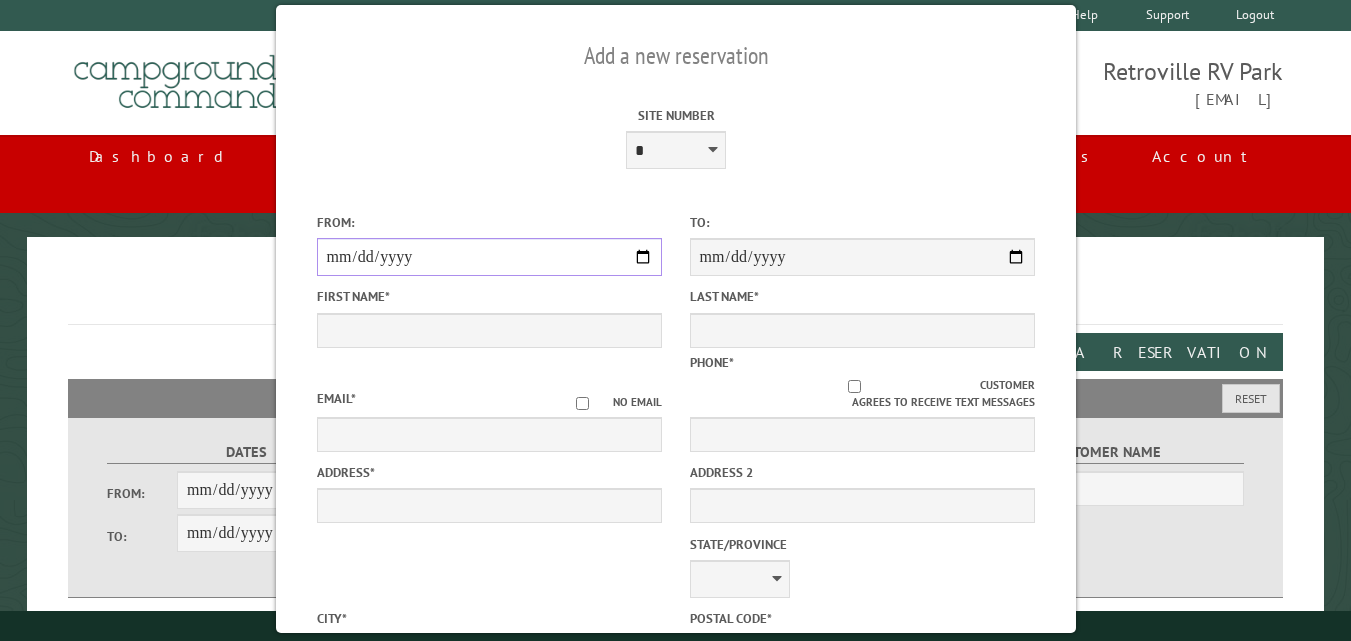 click on "From:" at bounding box center (488, 257) 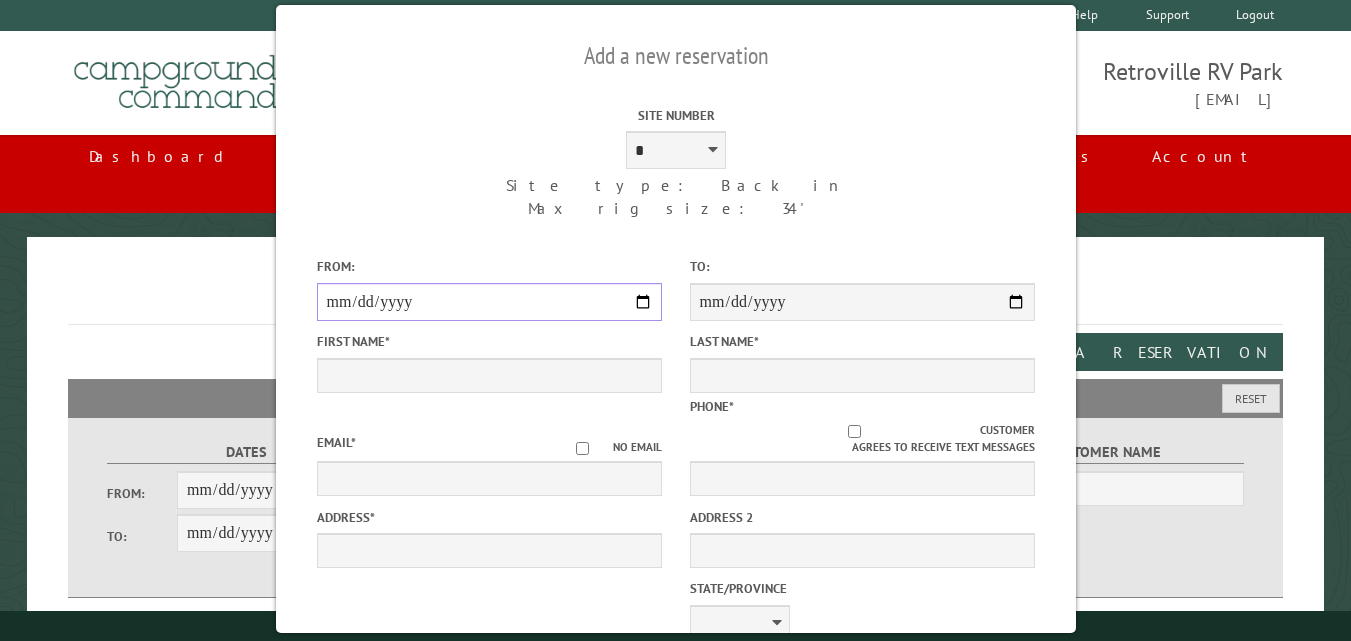 click on "**********" at bounding box center (488, 302) 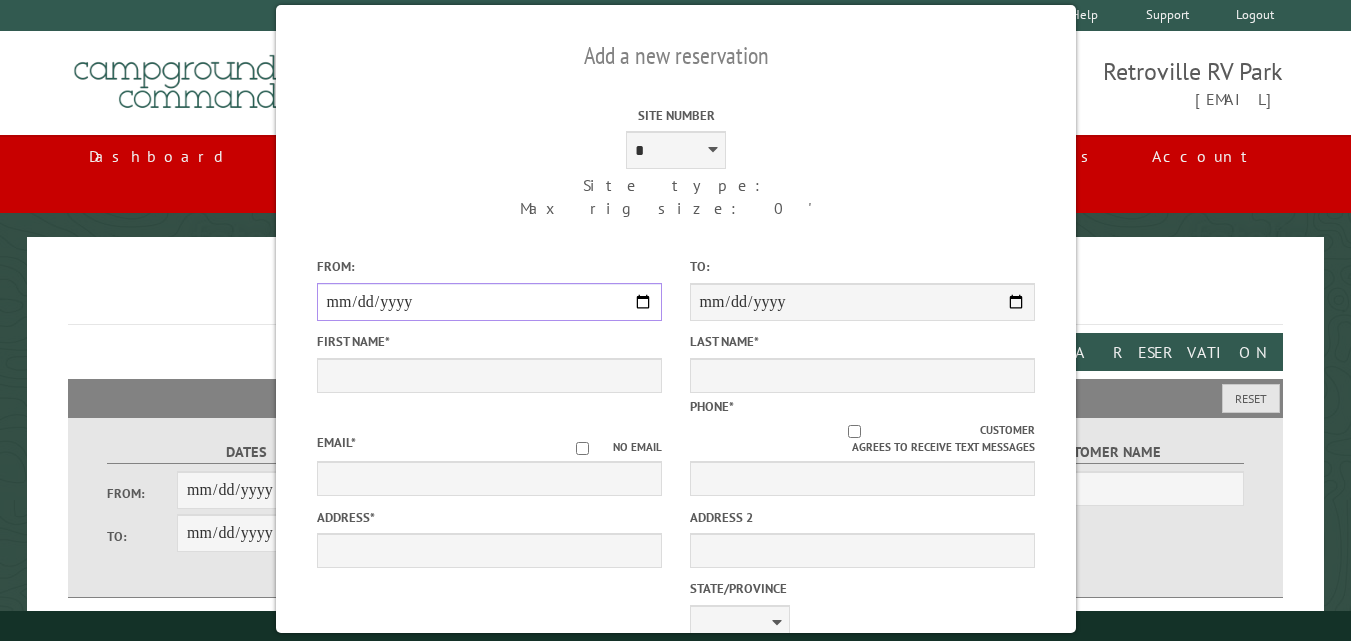 type on "**********" 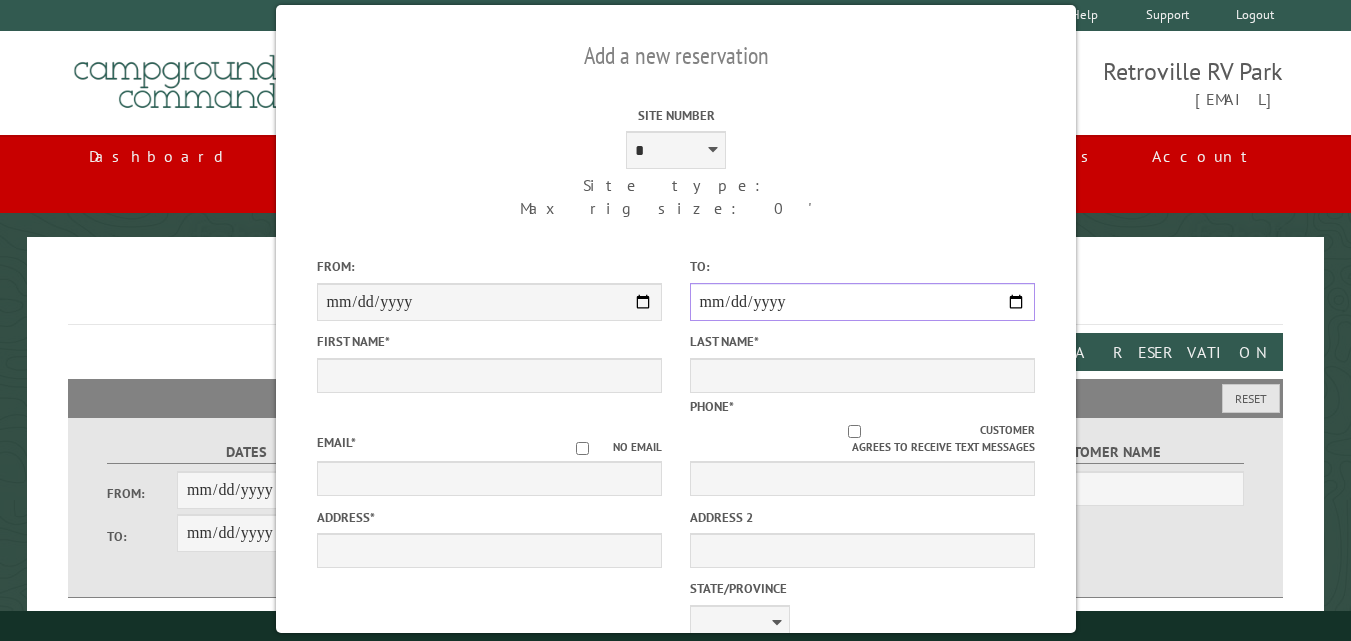 click on "**********" at bounding box center (861, 302) 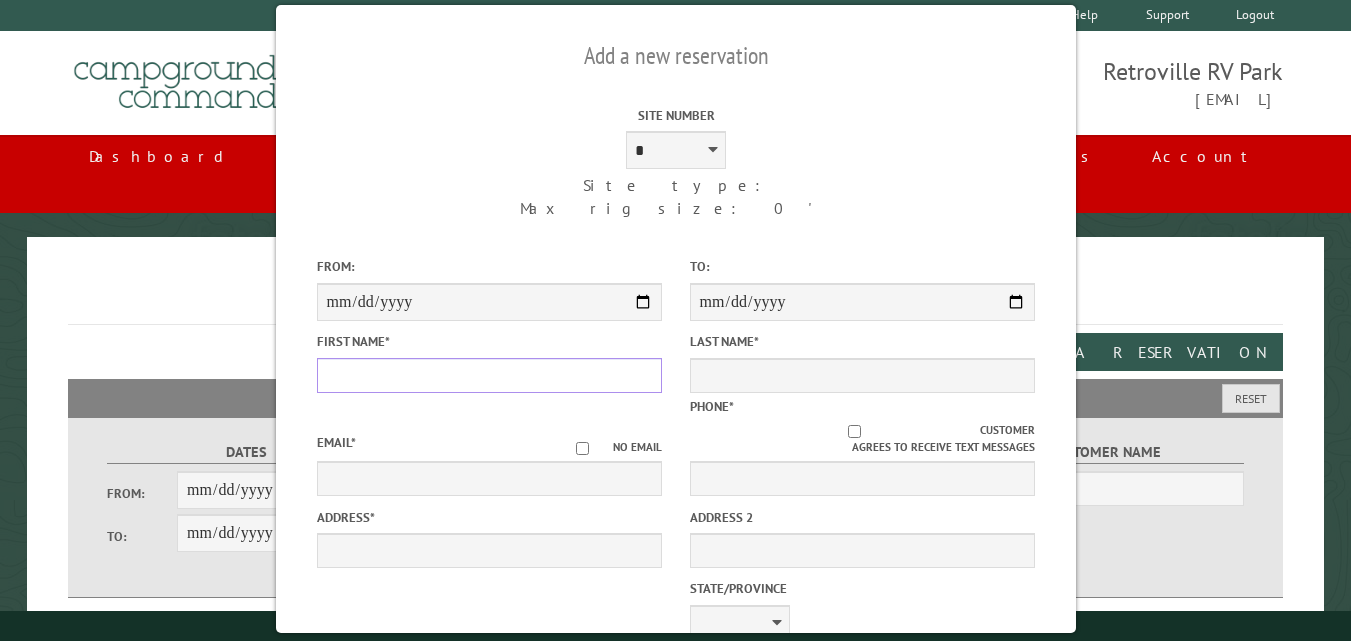 click on "First Name *" at bounding box center (488, 375) 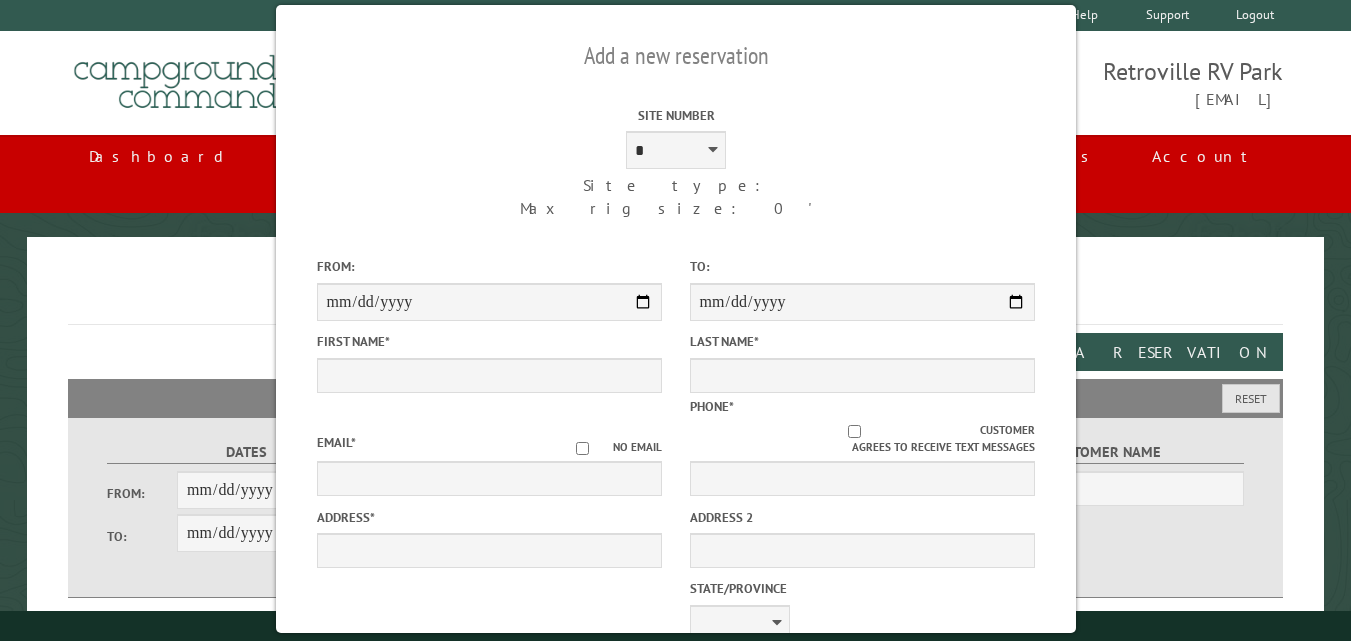 click on "Dashboard
Reservations
Customers
Campsites
Reports
Account
Communications" at bounding box center [675, 174] 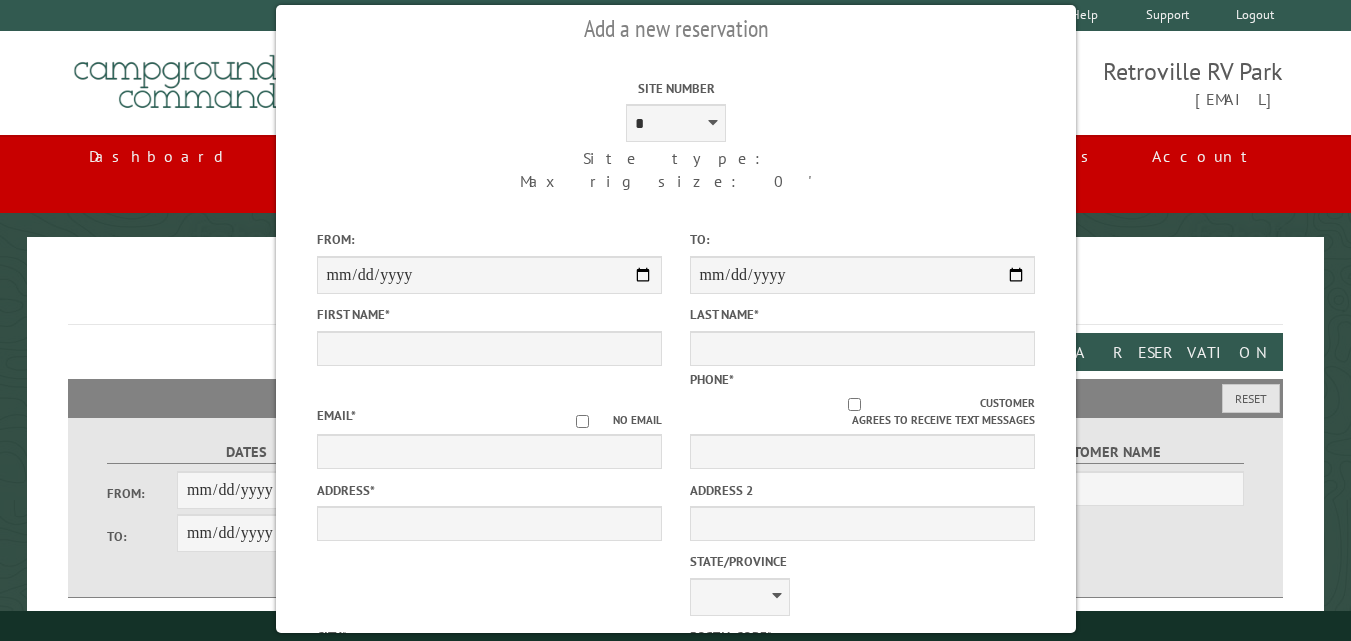 scroll, scrollTop: 22, scrollLeft: 0, axis: vertical 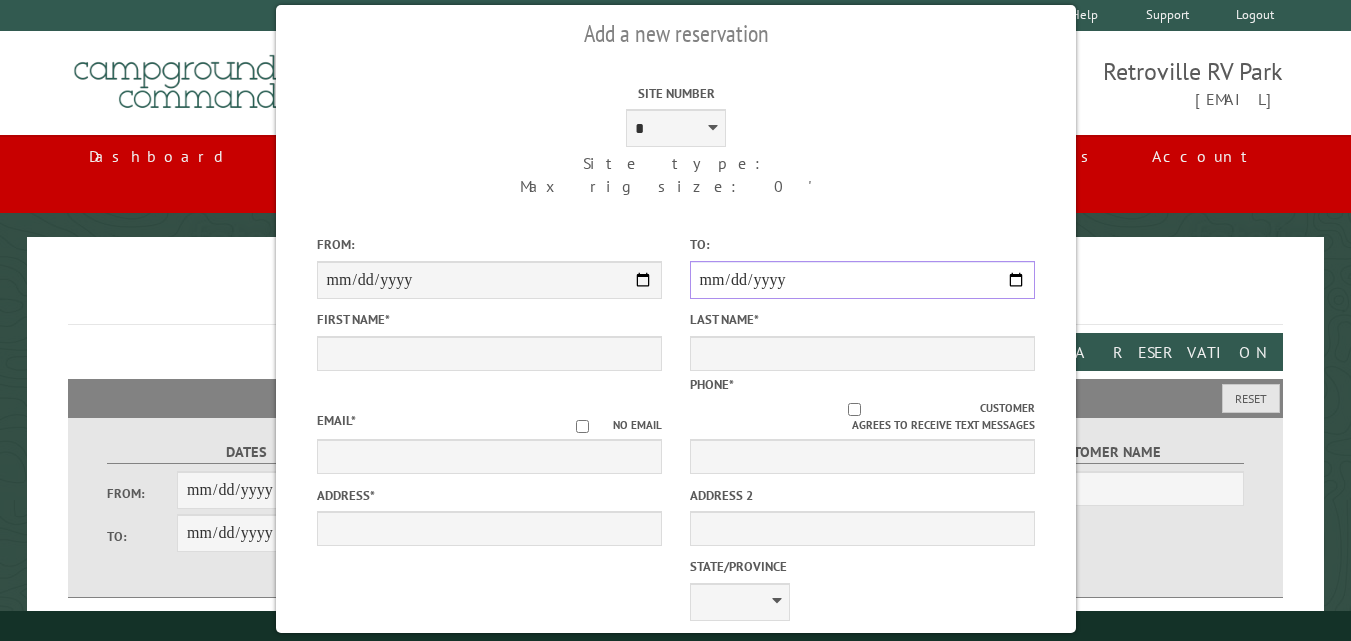 click on "**********" at bounding box center (861, 280) 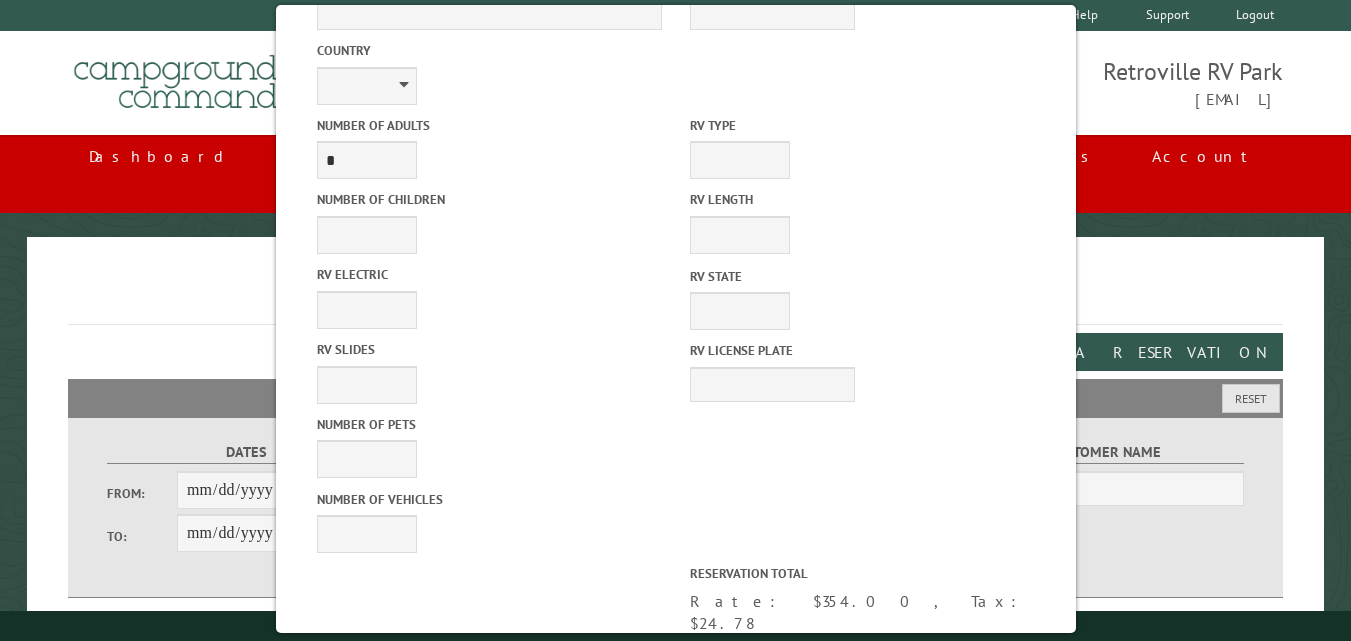 scroll, scrollTop: 0, scrollLeft: 0, axis: both 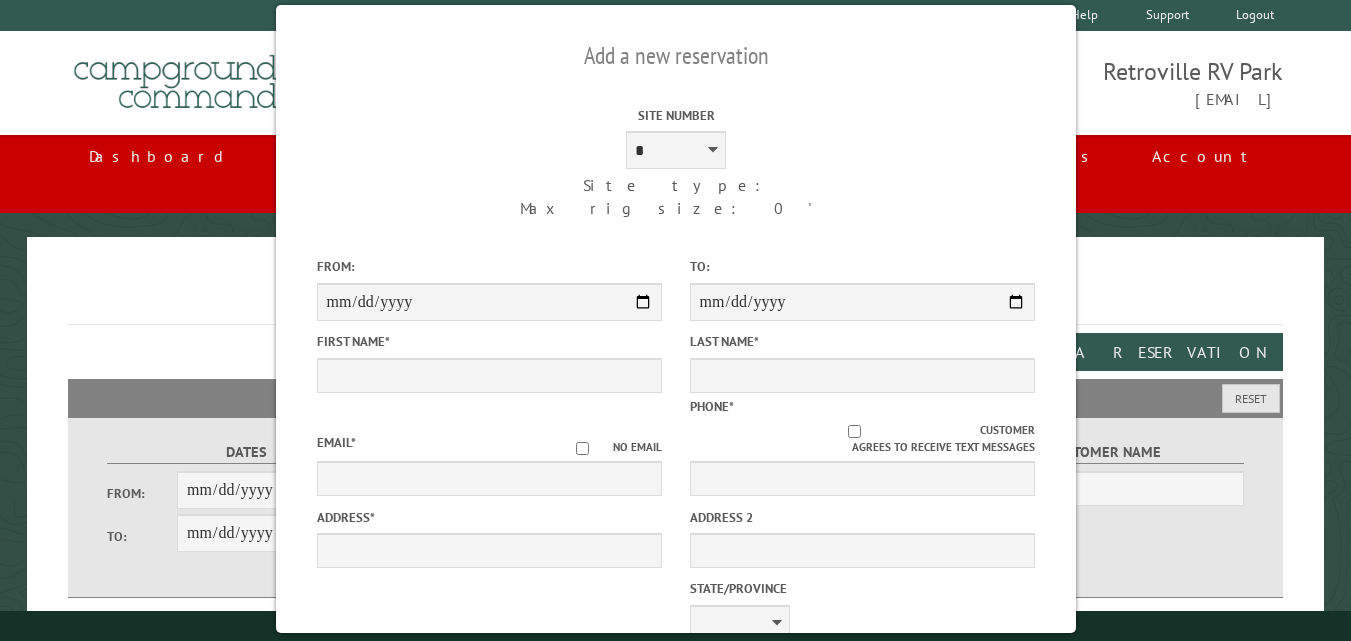 click on "Retroville RV Park
[EMAIL]" at bounding box center (980, 83) 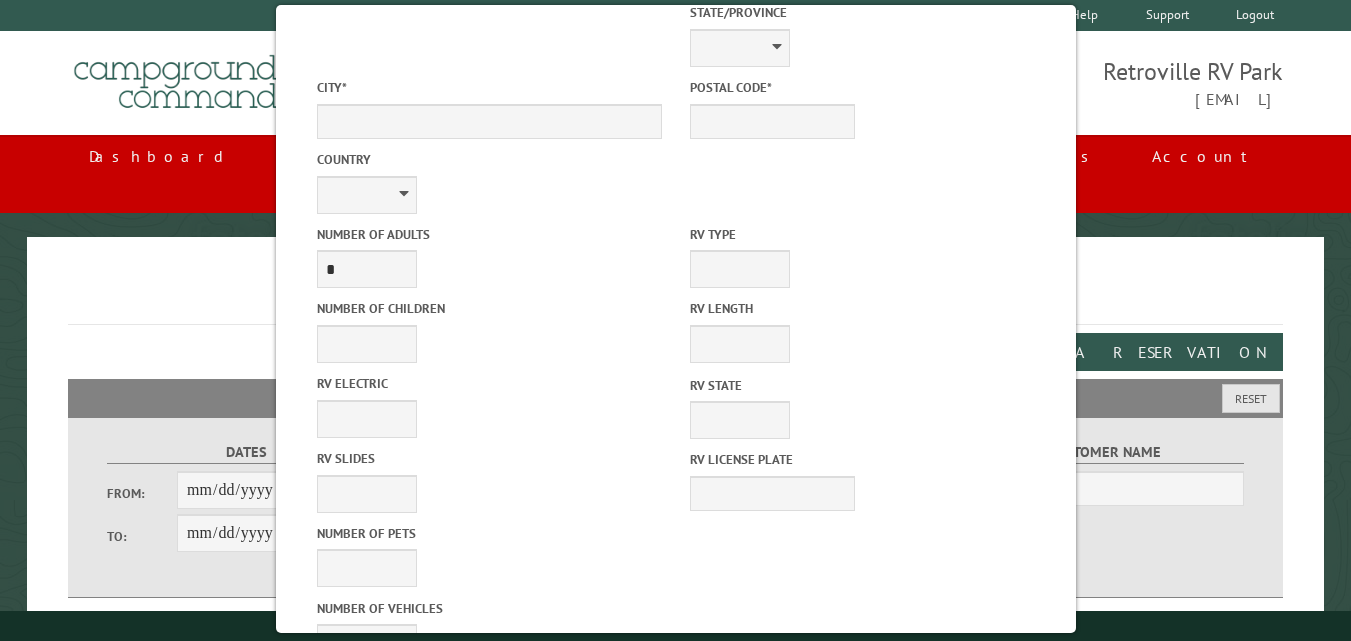 scroll, scrollTop: 685, scrollLeft: 0, axis: vertical 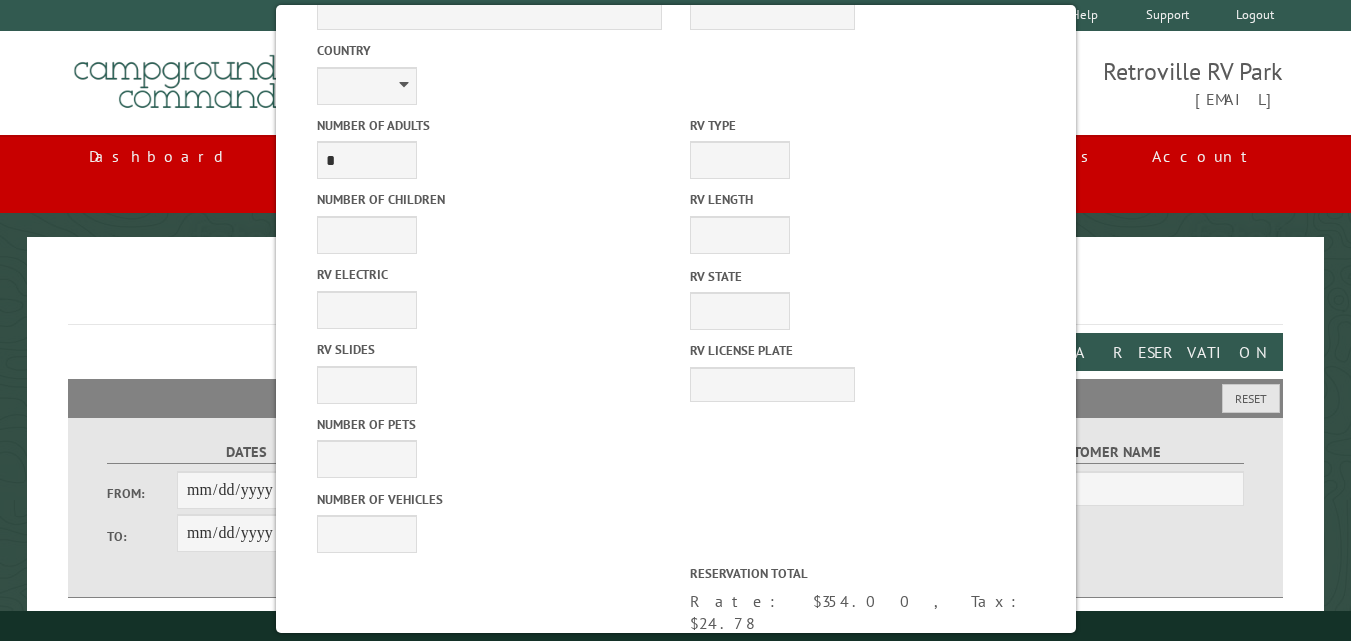 click on "Cancel" at bounding box center [585, 950] 